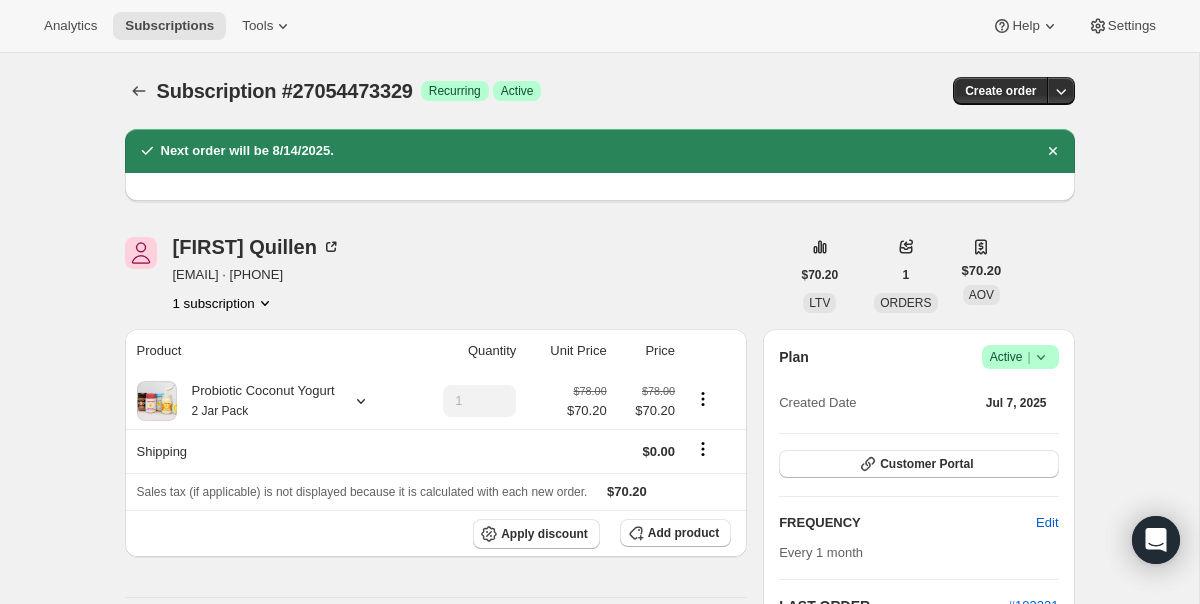 scroll, scrollTop: 0, scrollLeft: 0, axis: both 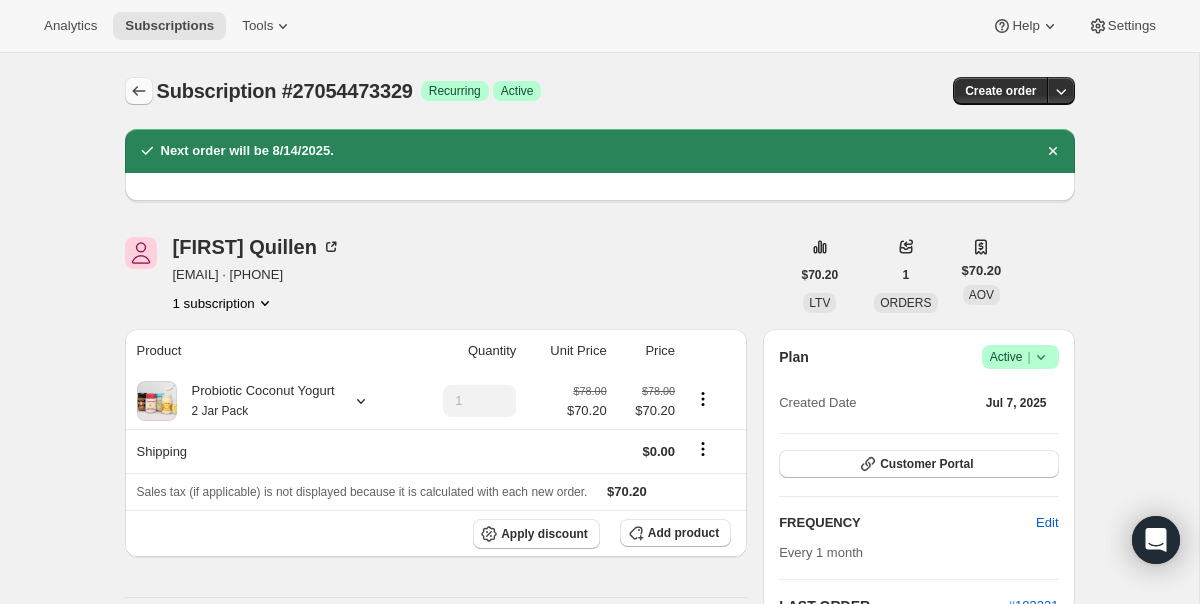 click 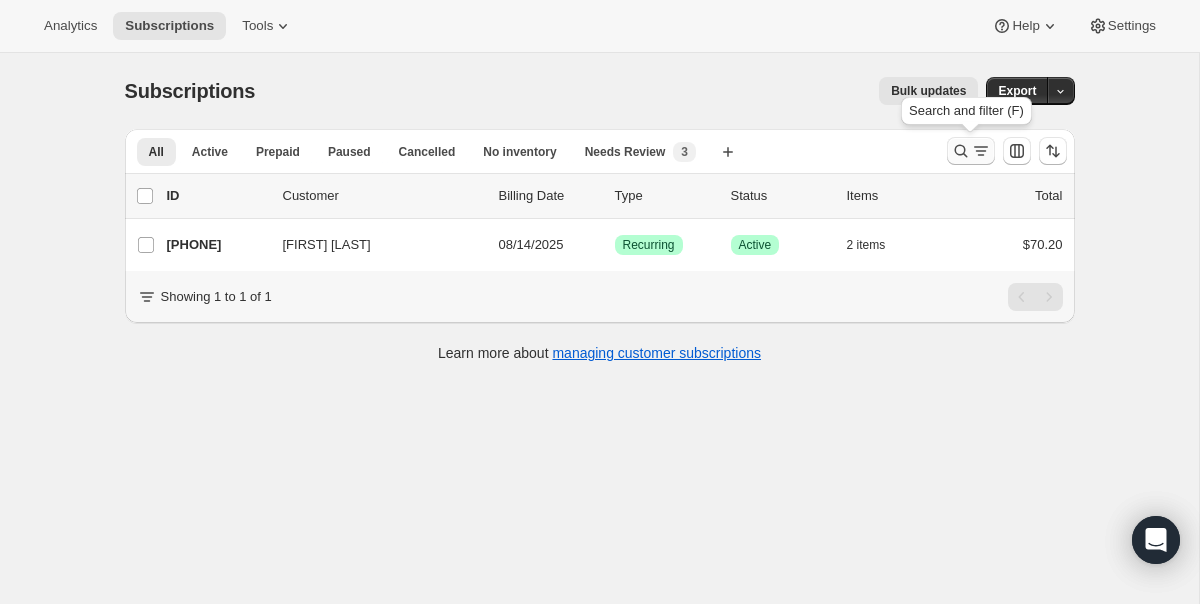 click 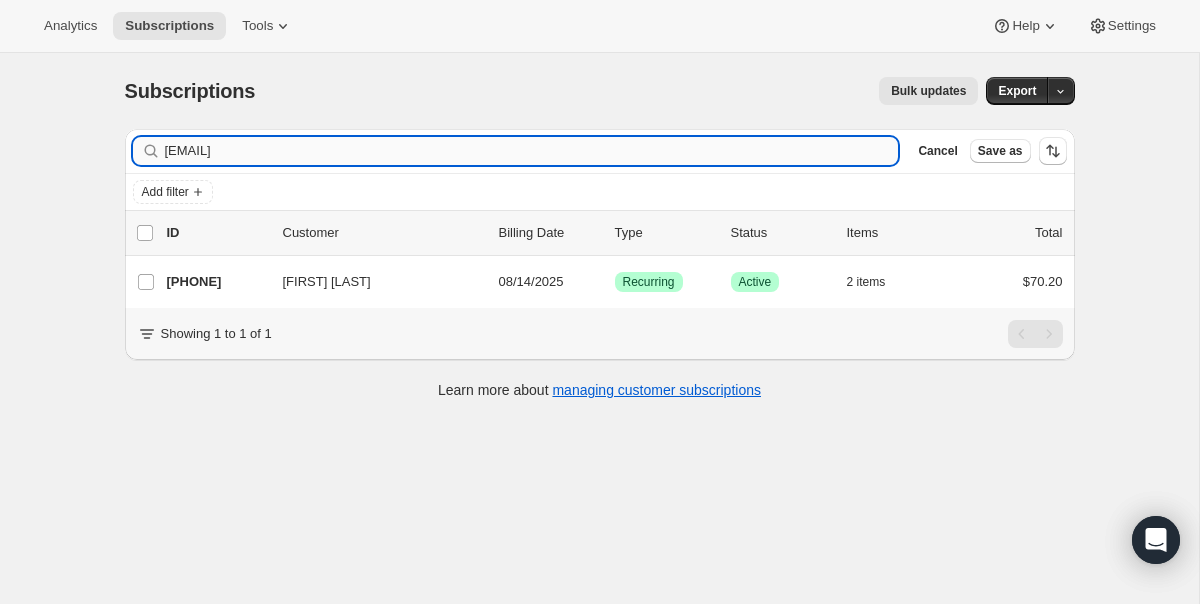 click on "[EMAIL]" at bounding box center [532, 151] 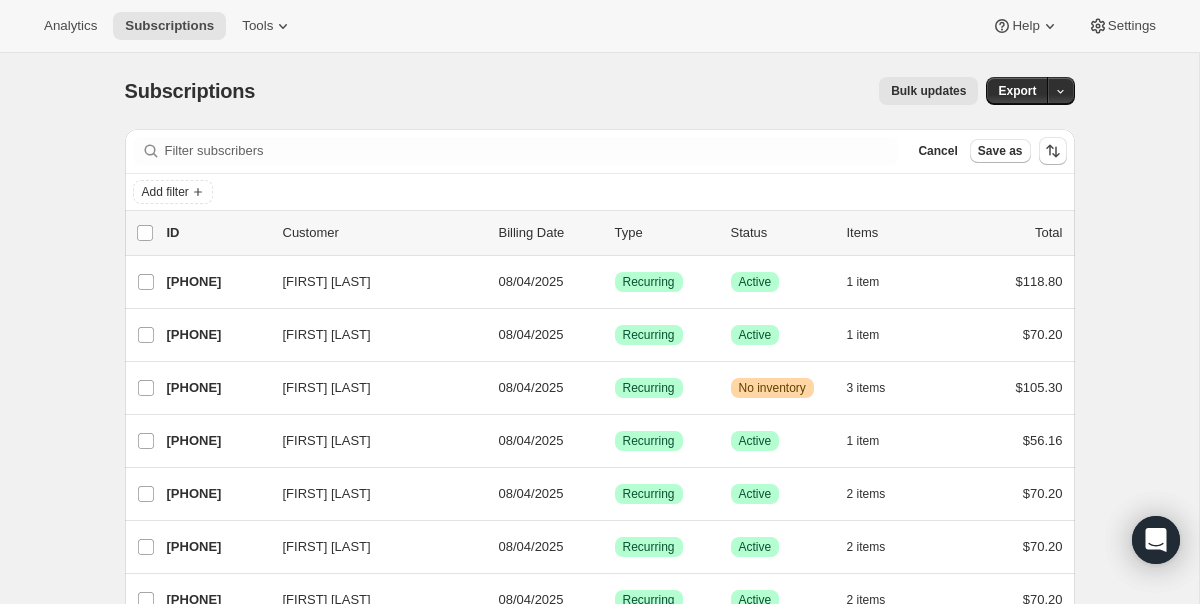 click on "Filter subscribers Cancel Save as" at bounding box center (600, 151) 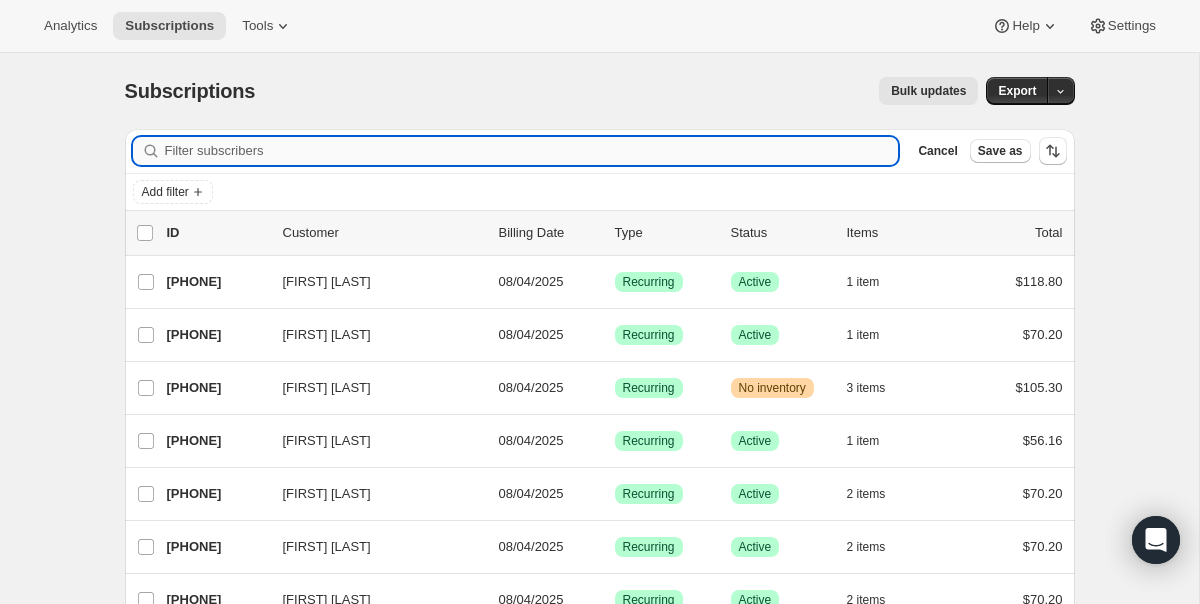 click on "Filter subscribers" at bounding box center (532, 151) 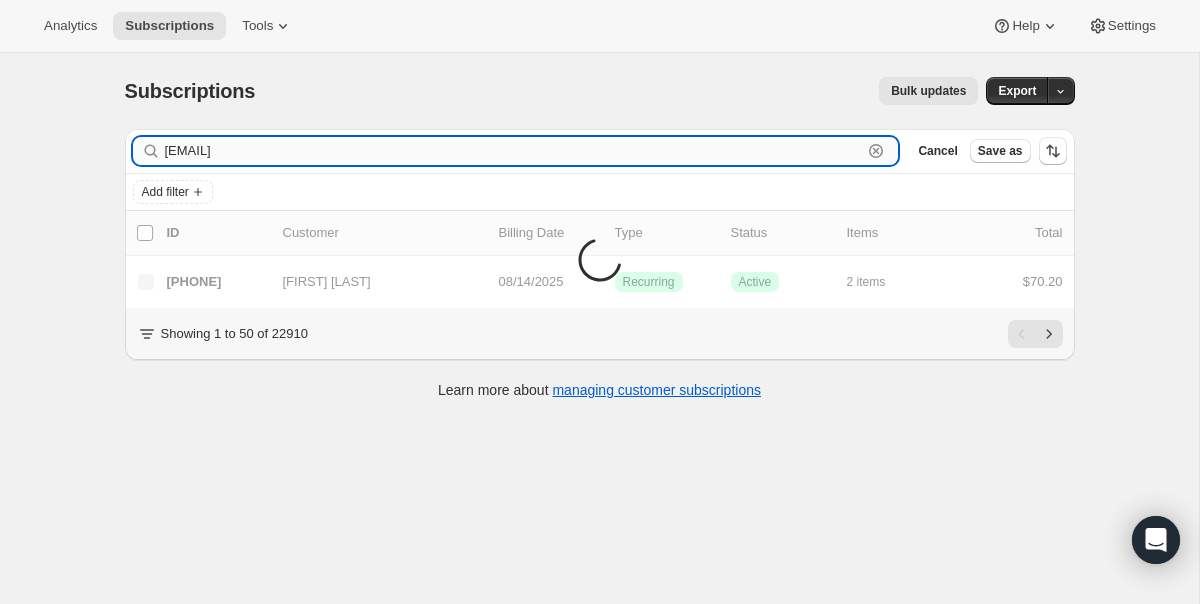click on "[EMAIL]" at bounding box center (514, 151) 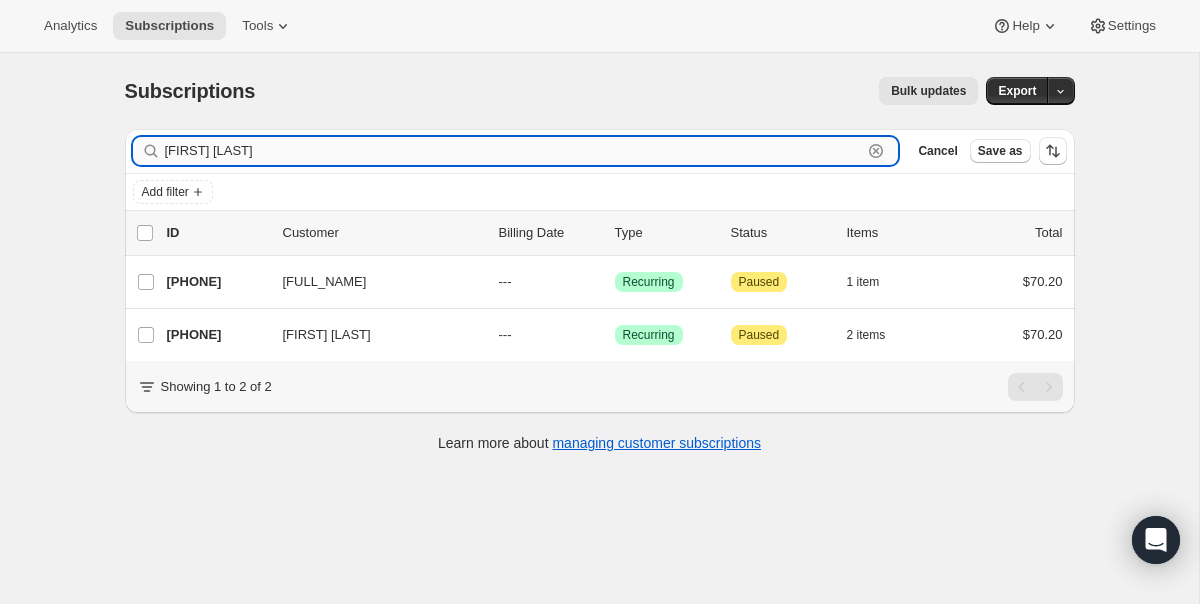 click on "[FIRST] [LAST]" at bounding box center (514, 151) 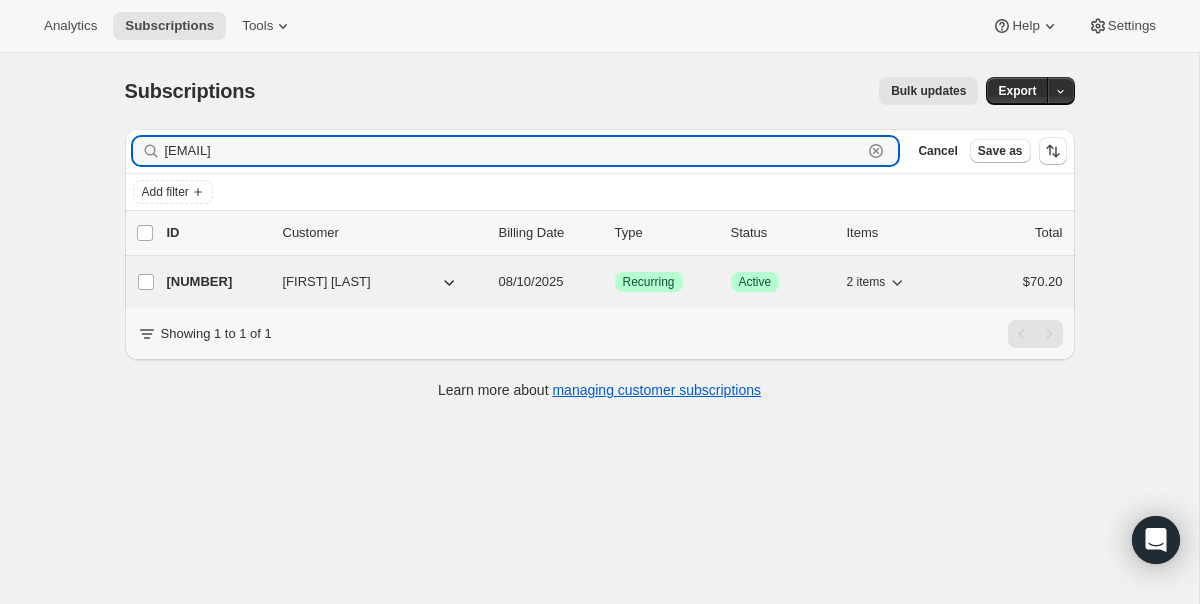 type on "[EMAIL]" 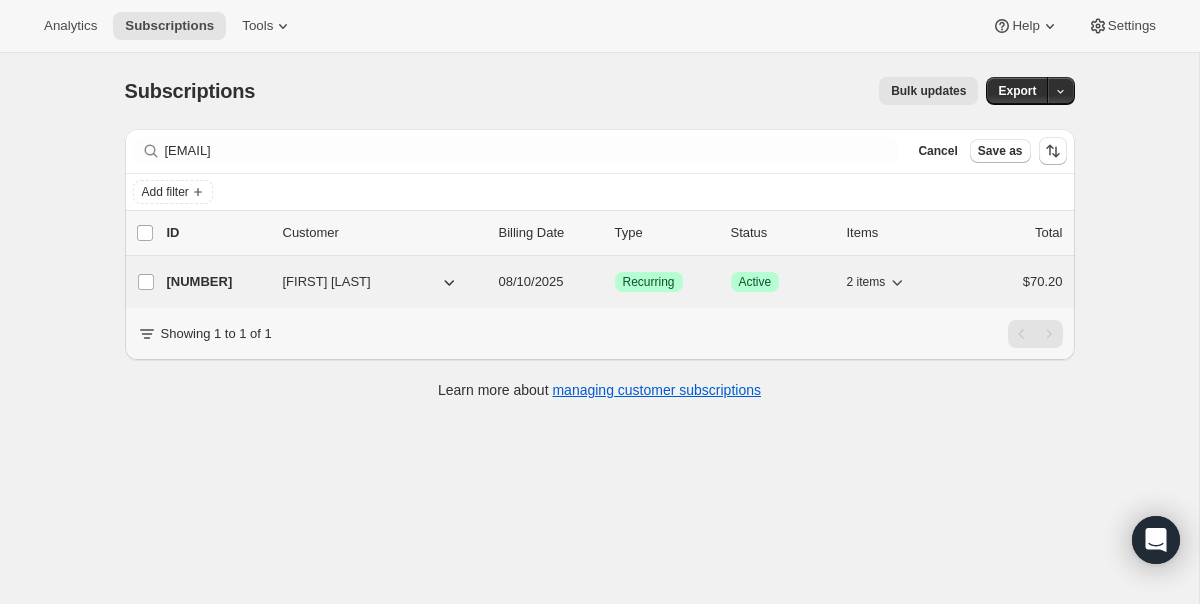click on "[NUMBER] [FIRST] [LAST] [DATE] Success Recurring Success Active 2   items $70.20" at bounding box center [615, 282] 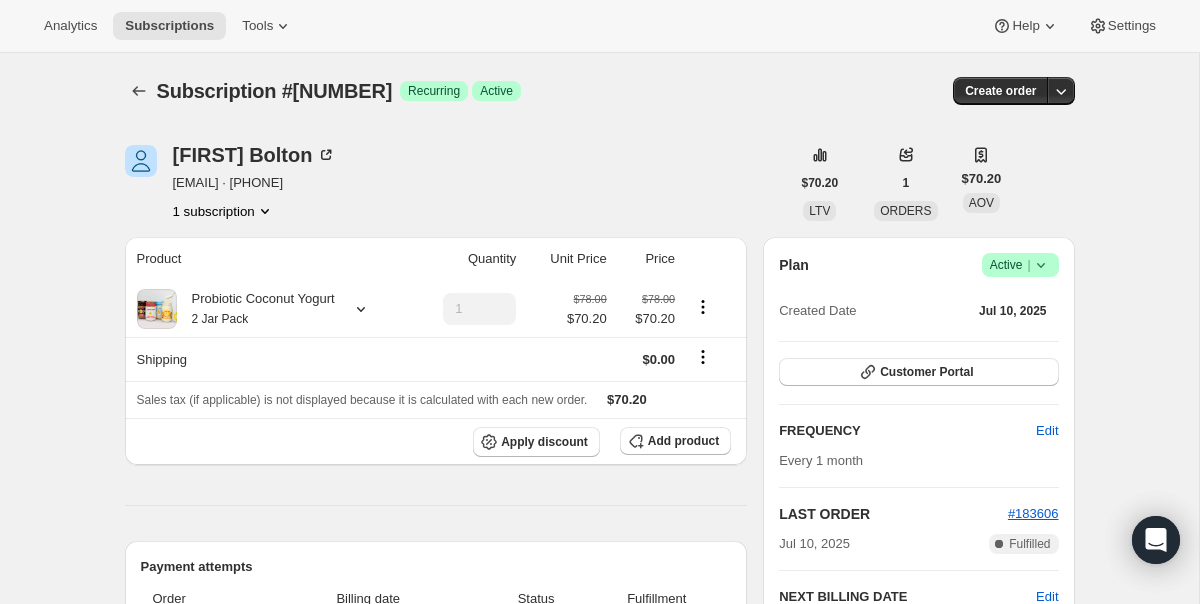 click 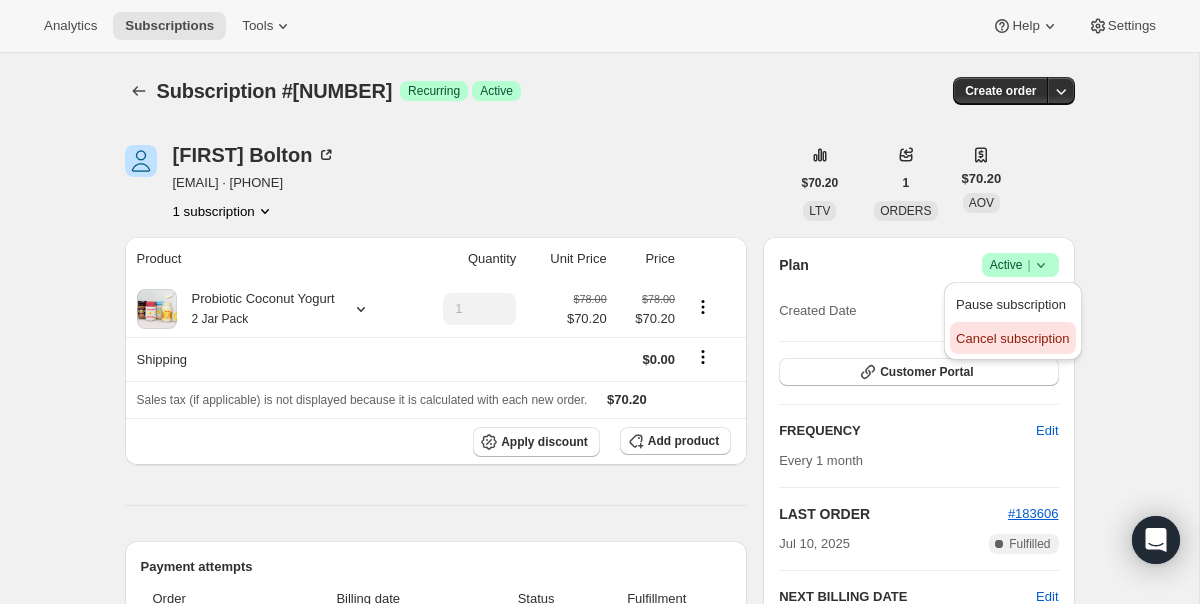 click on "Cancel subscription" at bounding box center [1012, 338] 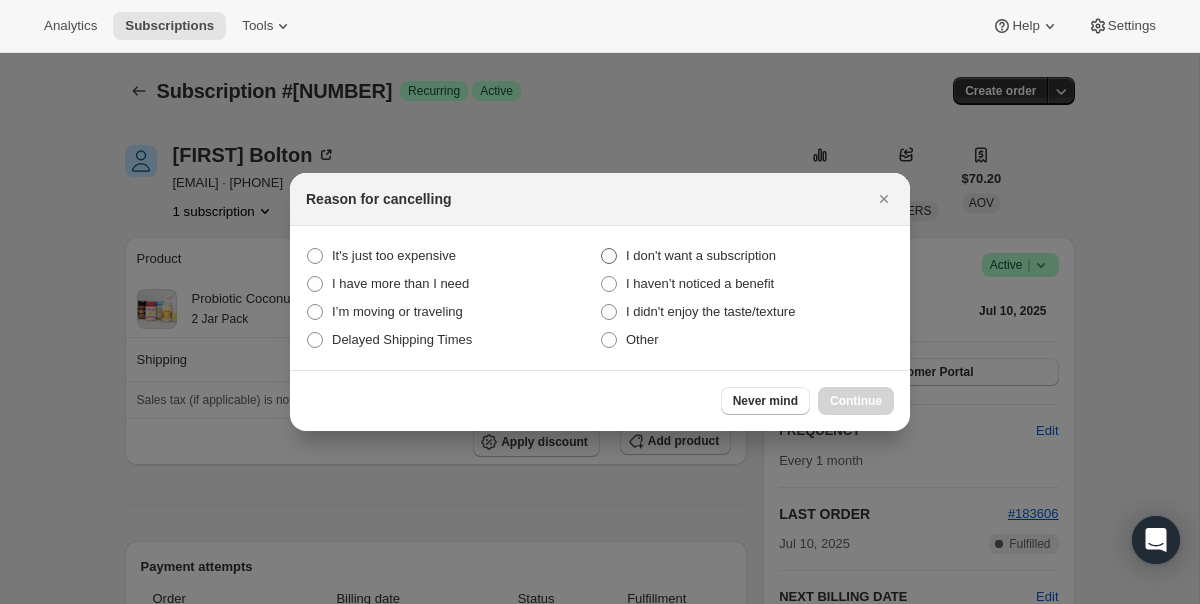 click at bounding box center [609, 256] 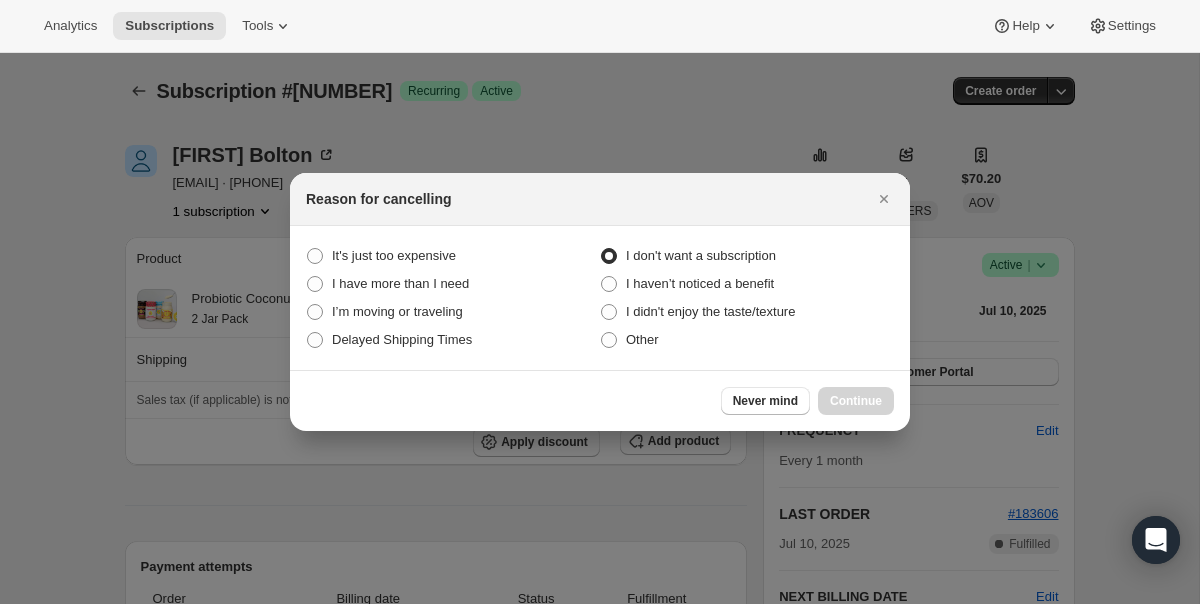 radio on "true" 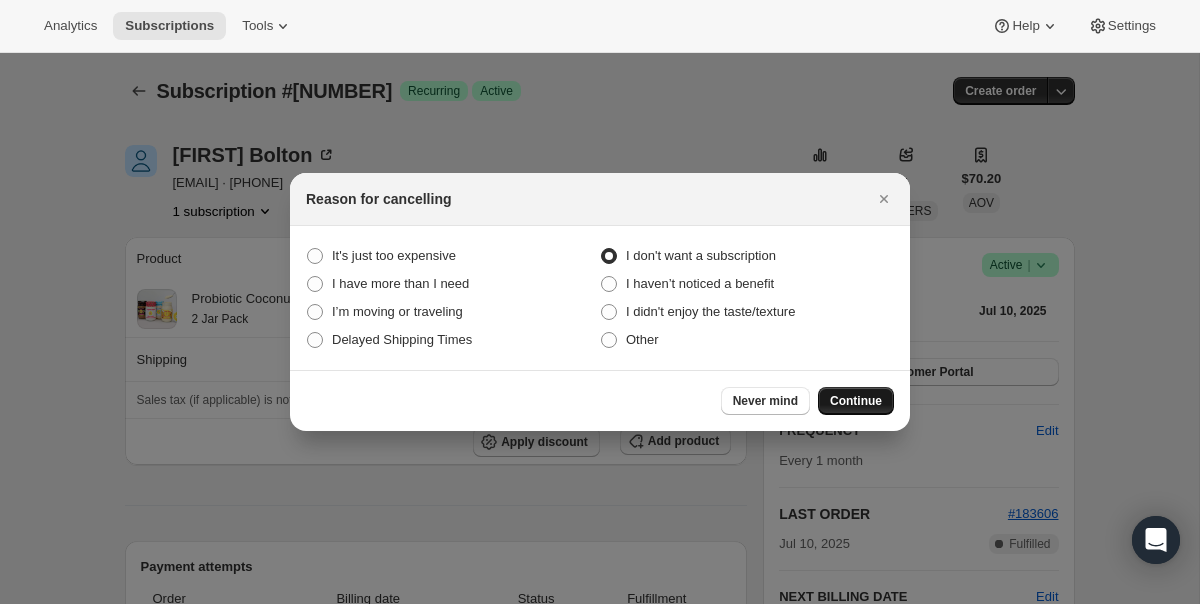 click on "Continue" at bounding box center [856, 401] 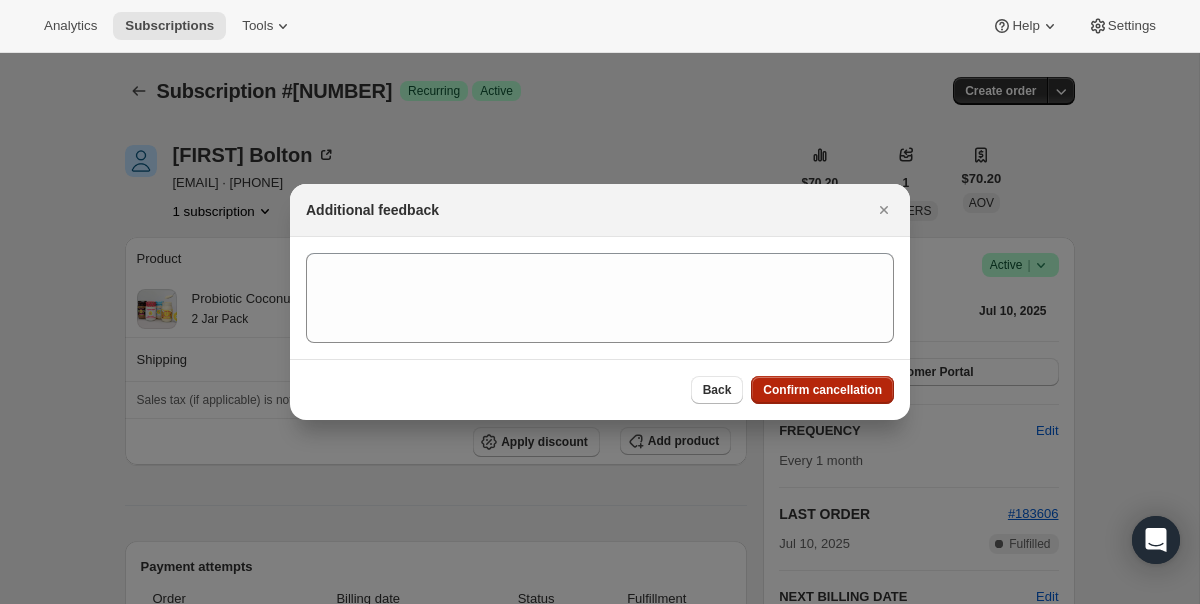 click on "Confirm cancellation" at bounding box center (822, 390) 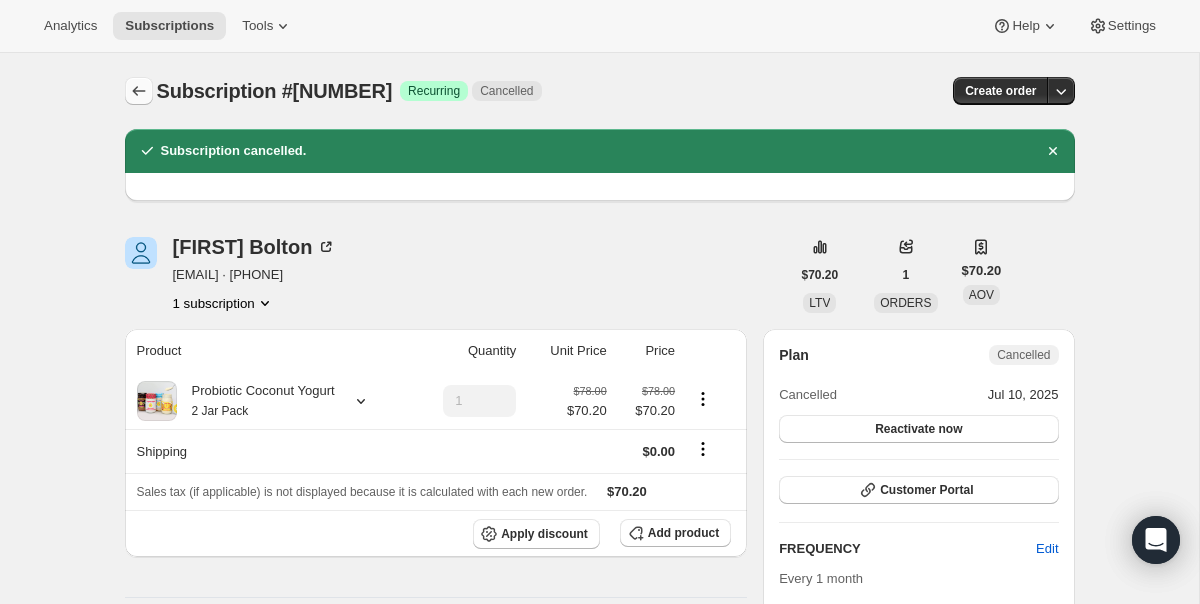 click 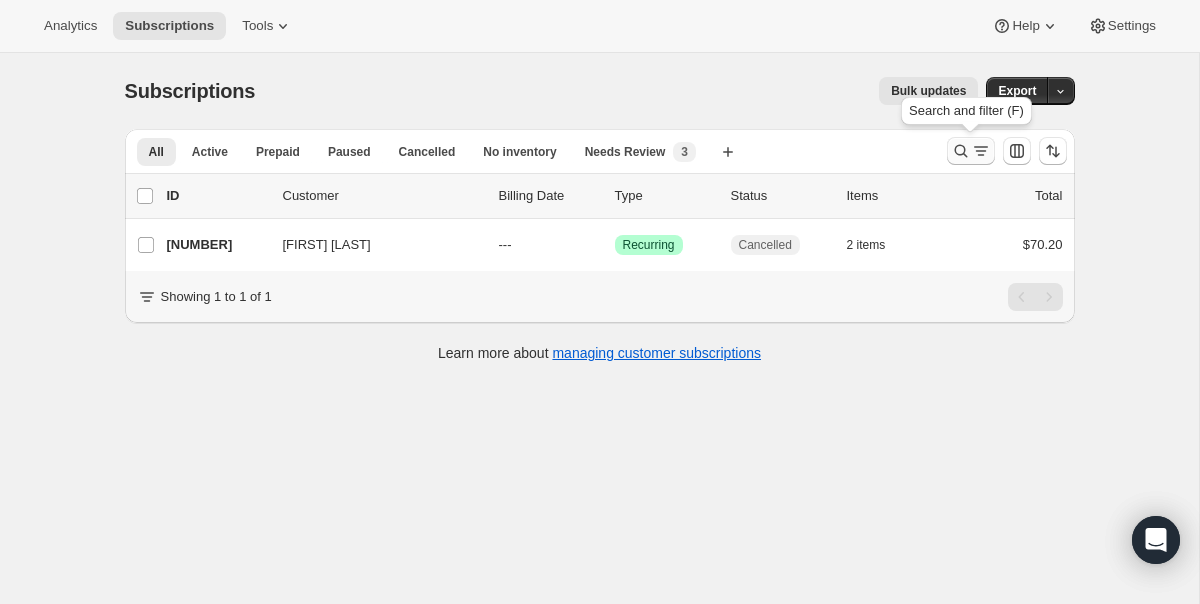 click 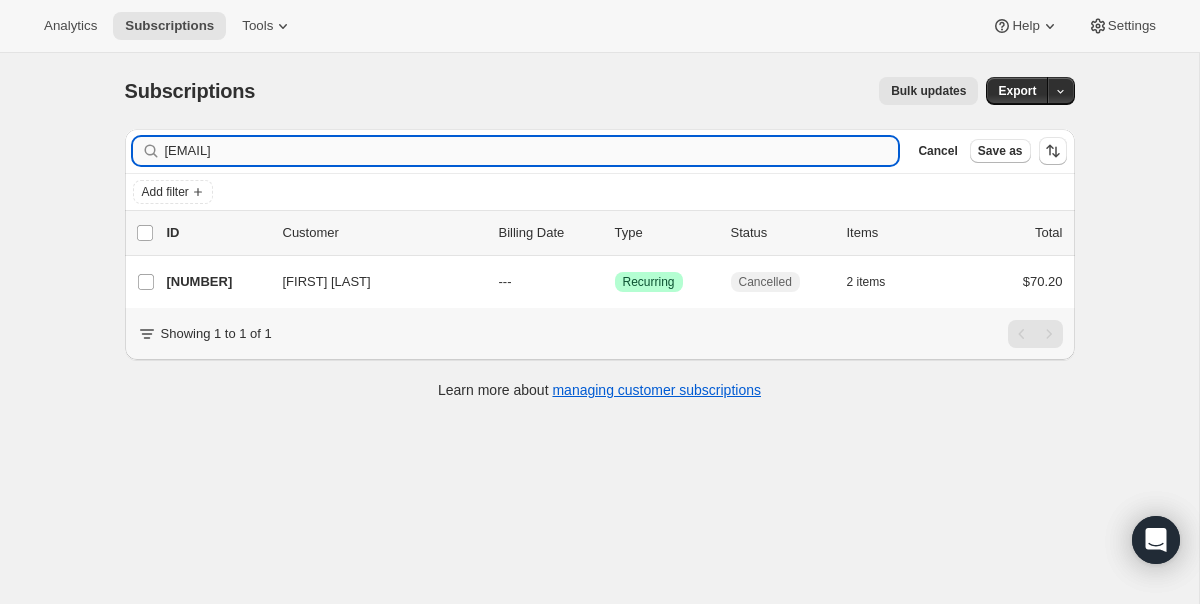 click on "[EMAIL]" at bounding box center (532, 151) 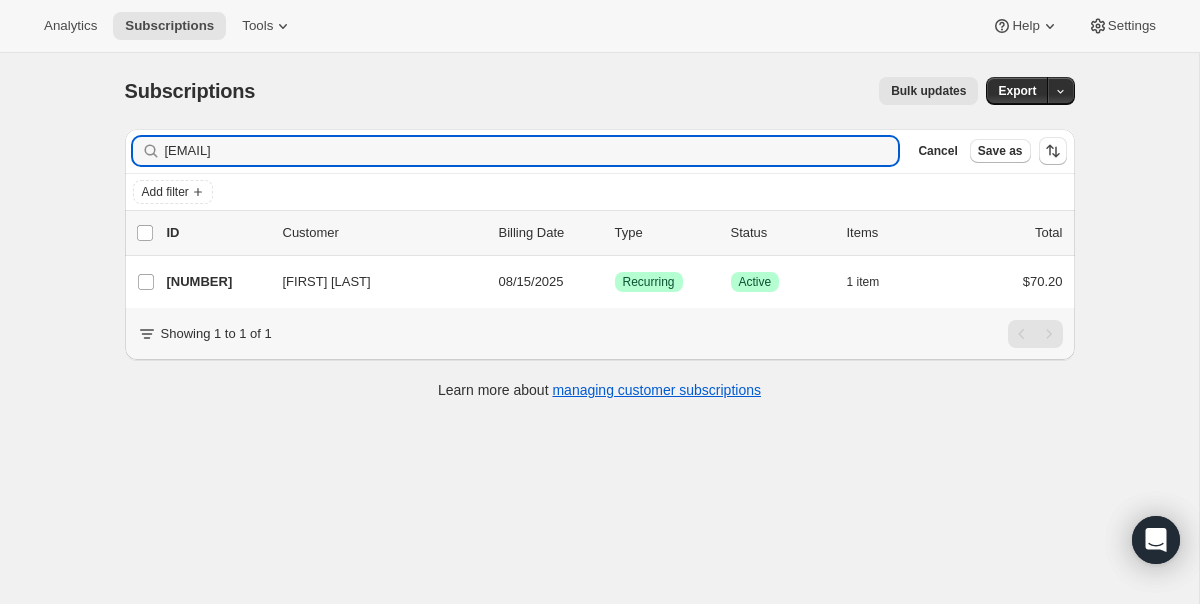 type on "[EMAIL]" 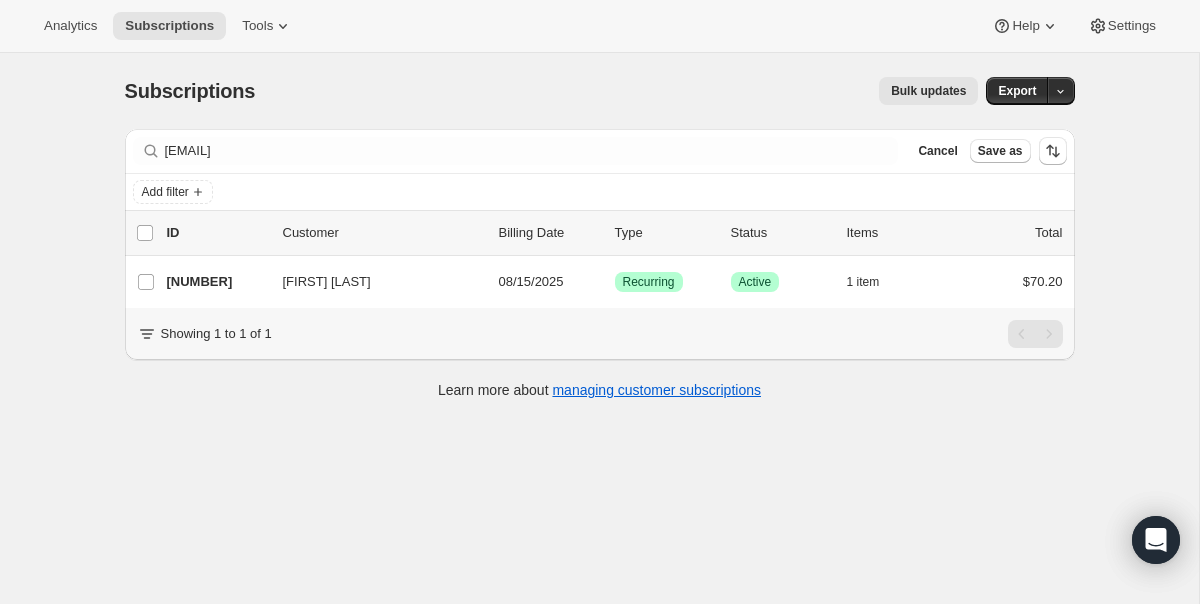 click on "Subscriptions. This page is ready Subscriptions Bulk updates More actions Bulk updates Export" at bounding box center (600, 91) 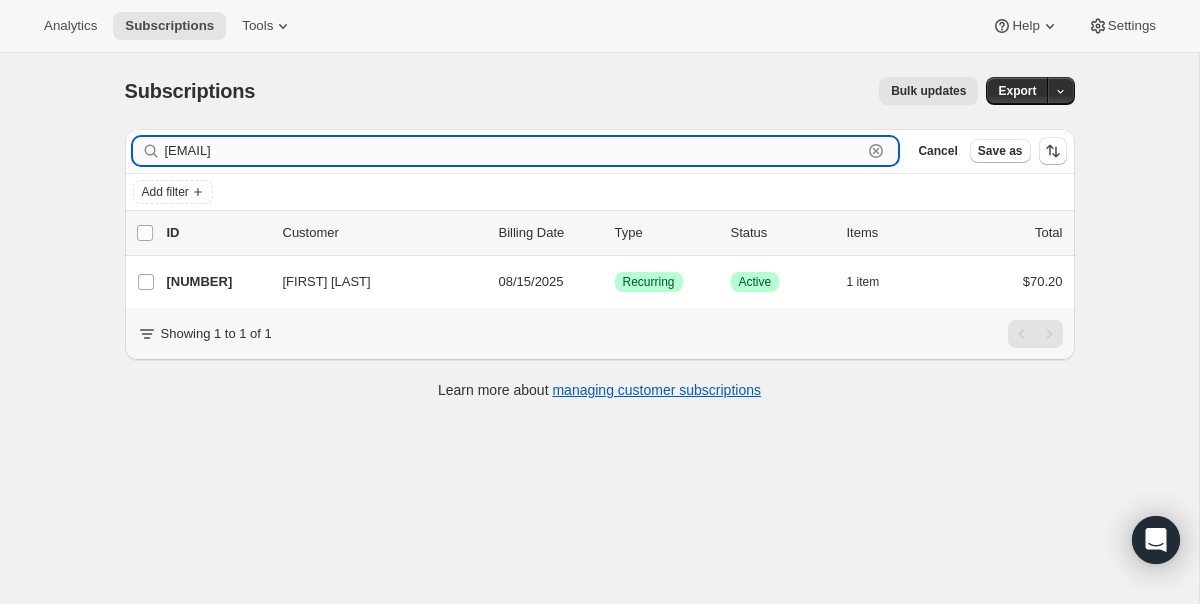 click on "[EMAIL]" at bounding box center [514, 151] 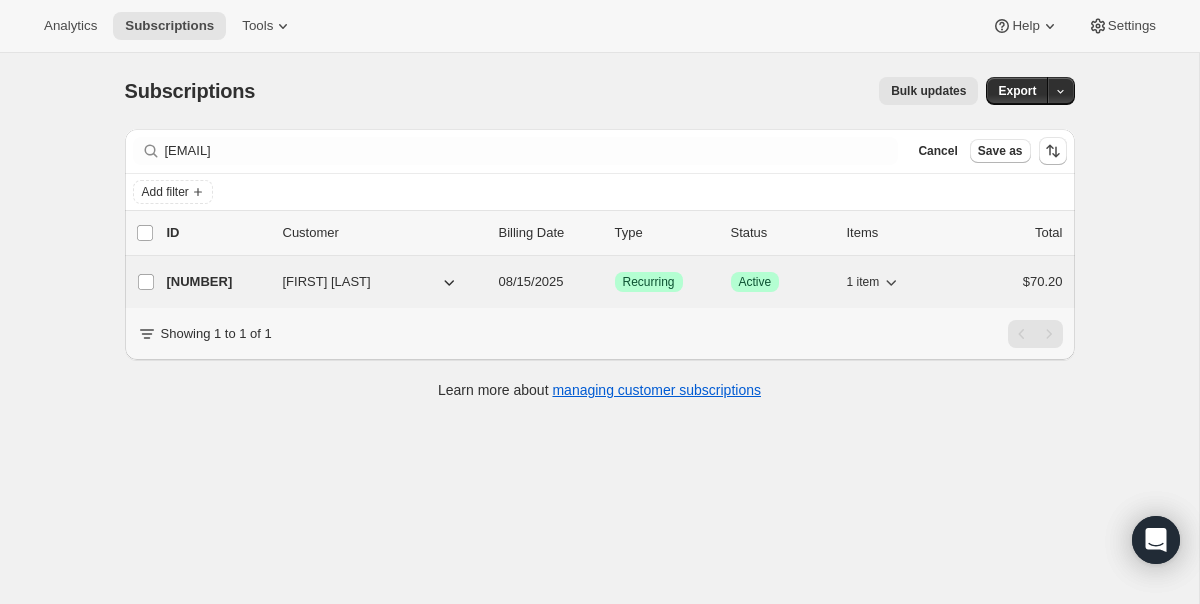 click on "[NUMBER] [FIRST] [LAST] [DATE] Success Recurring Success Active 1   item $70.20" at bounding box center [615, 282] 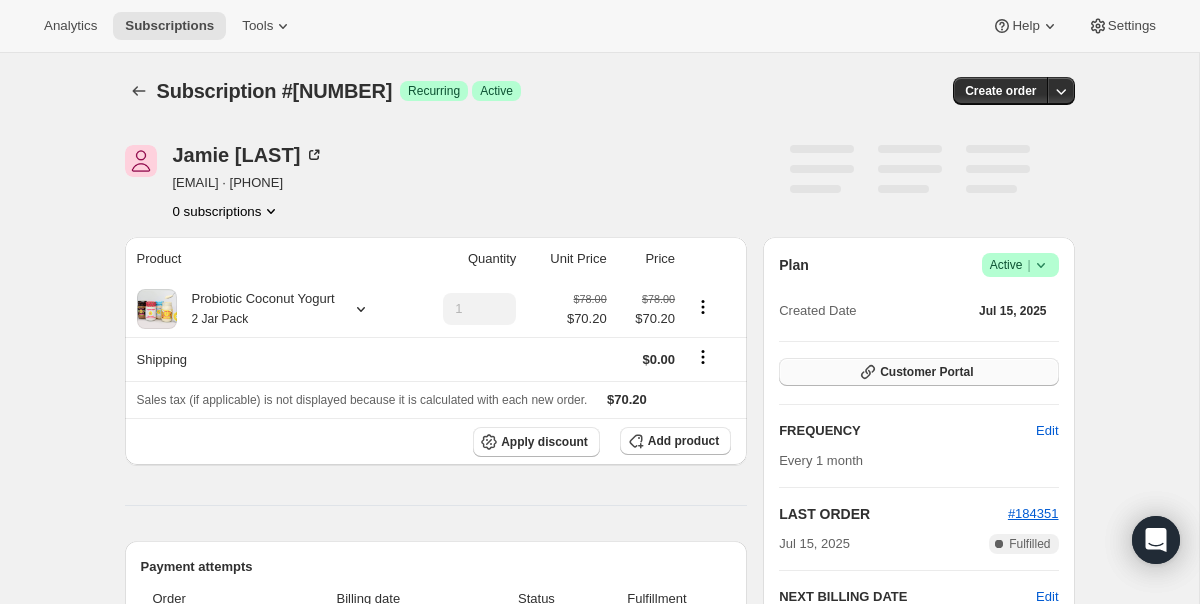click on "Customer Portal" at bounding box center [918, 372] 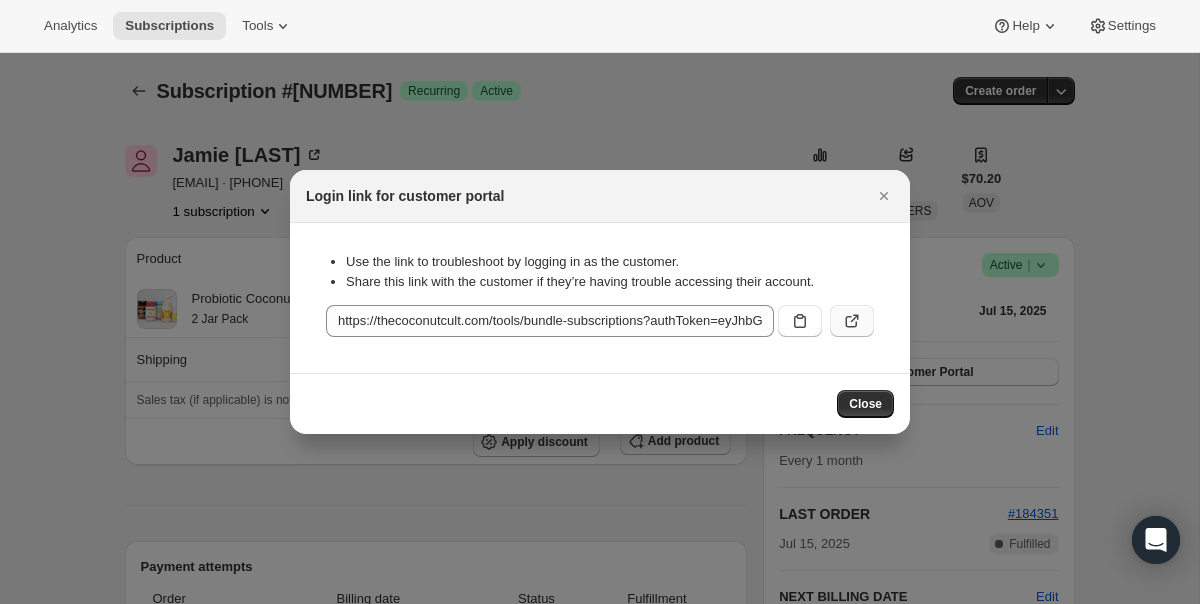 click at bounding box center [852, 321] 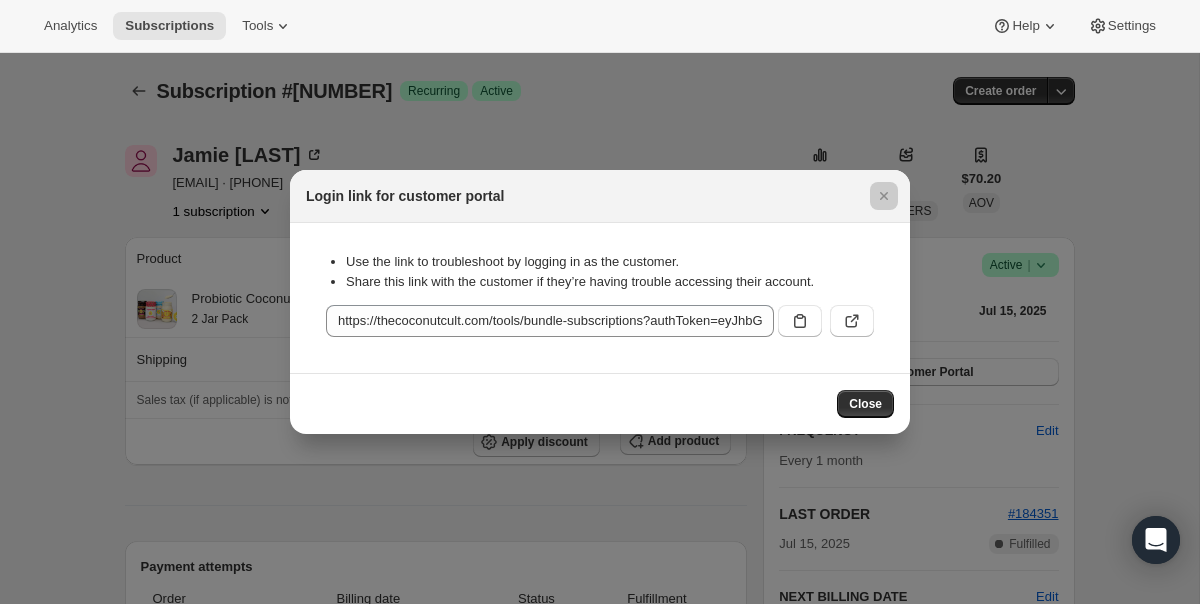 click at bounding box center (600, 302) 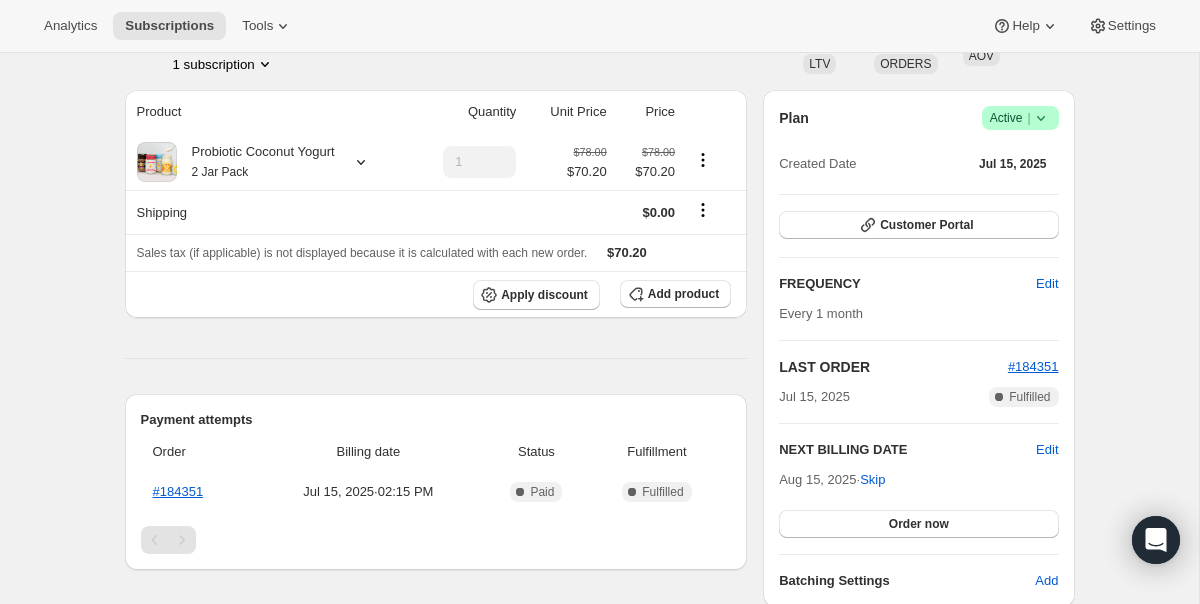 scroll, scrollTop: 112, scrollLeft: 0, axis: vertical 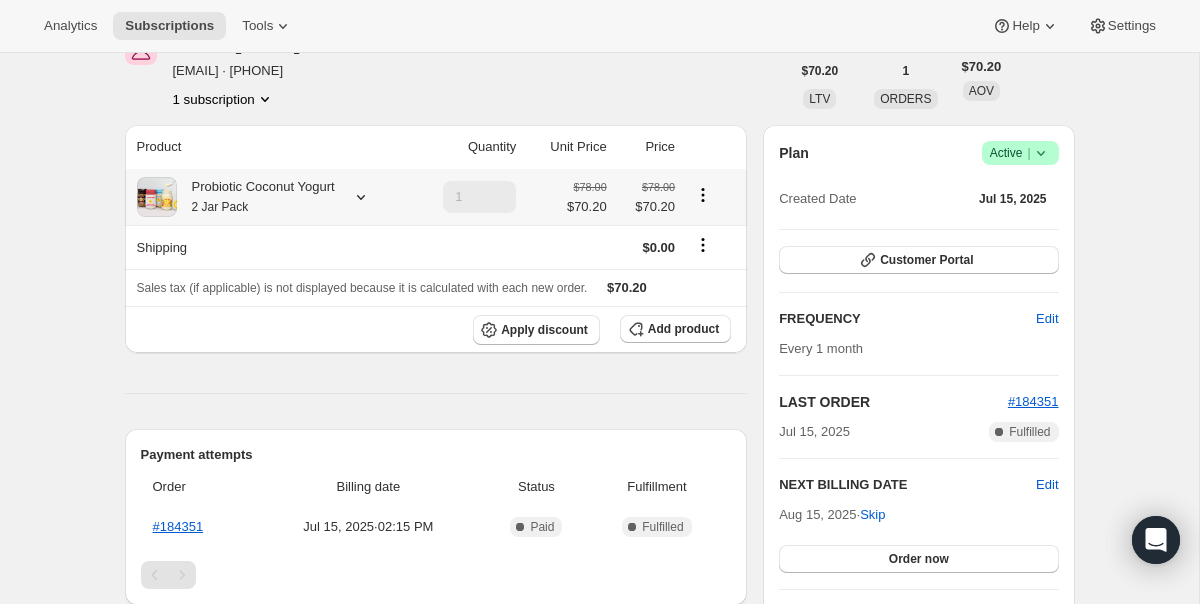 click on "Probiotic Coconut Yogurt 2 Jar Pack" at bounding box center (256, 197) 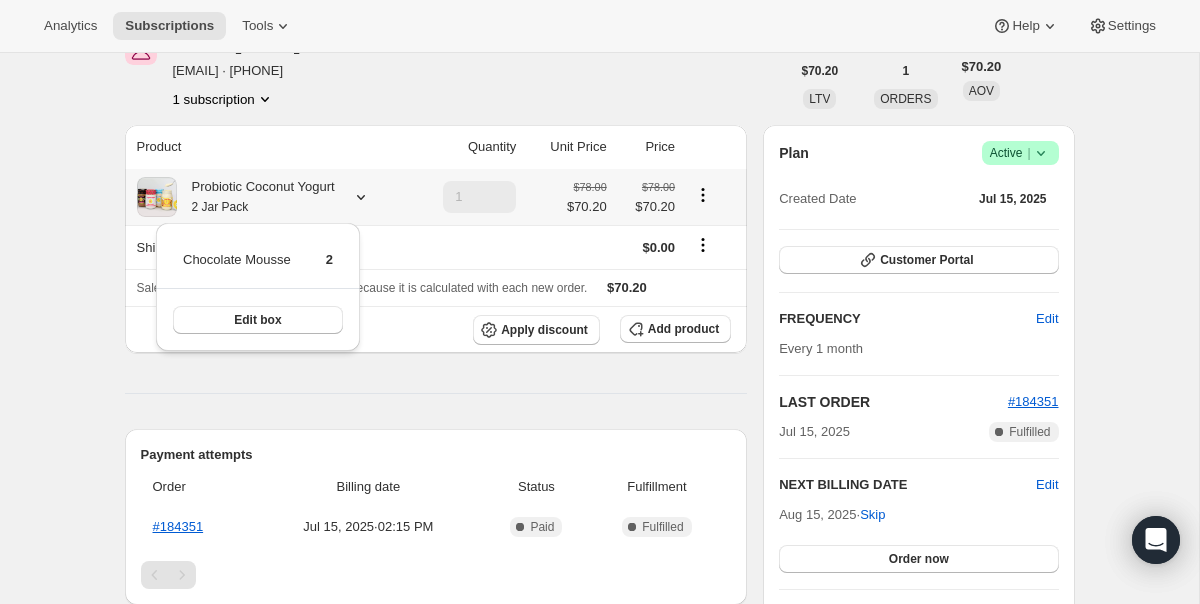 click on "Probiotic Coconut Yogurt 2 Jar Pack" at bounding box center (256, 197) 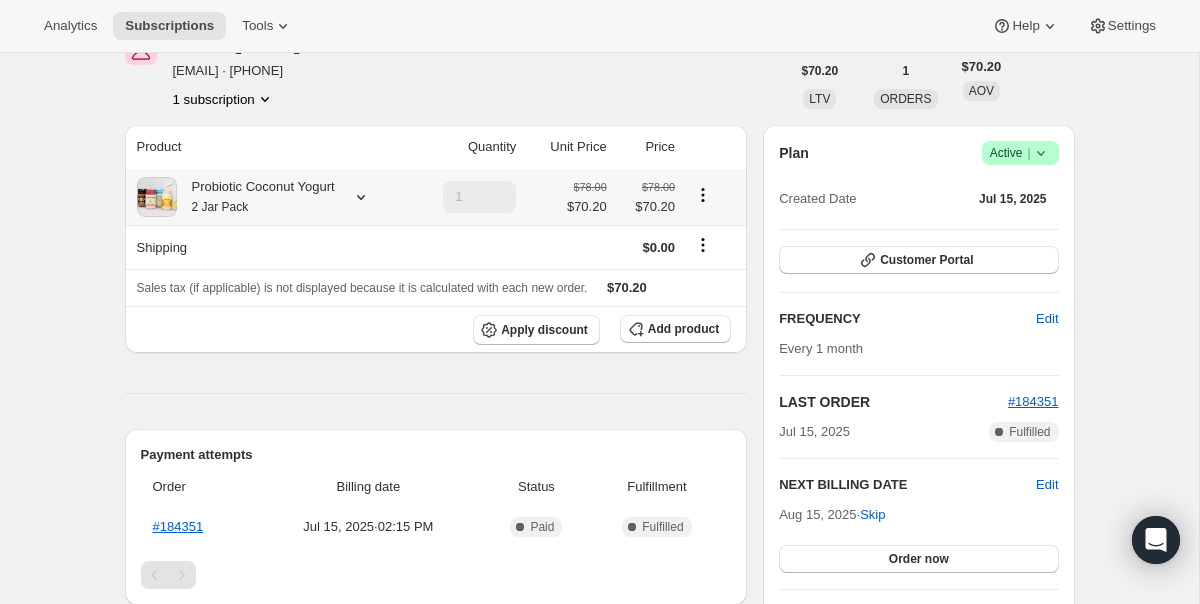 scroll, scrollTop: 0, scrollLeft: 0, axis: both 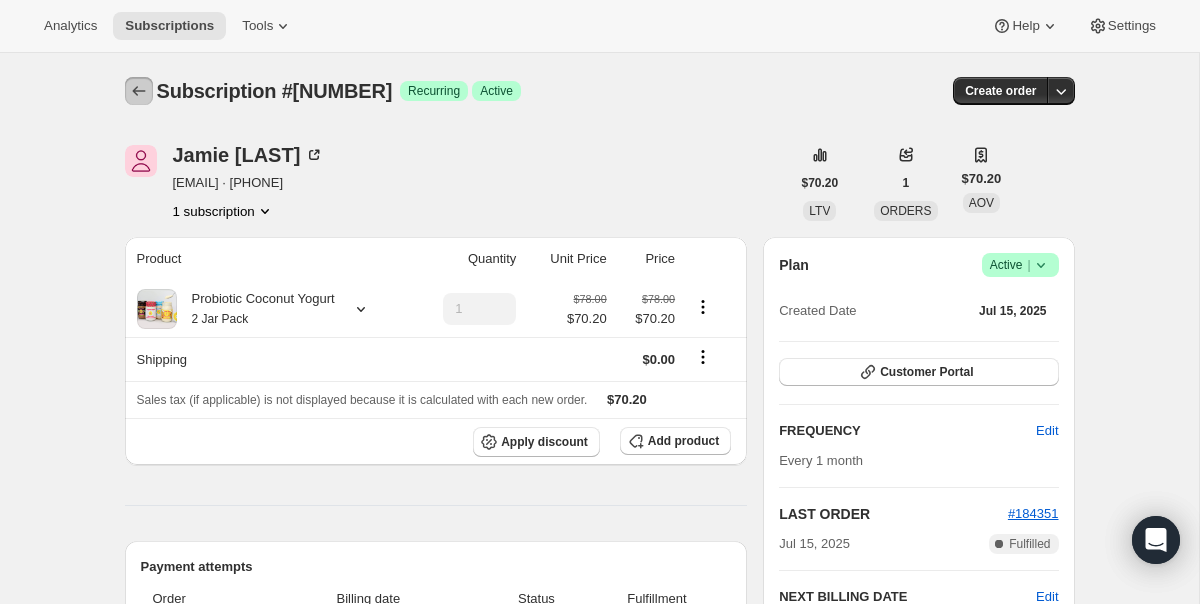 click 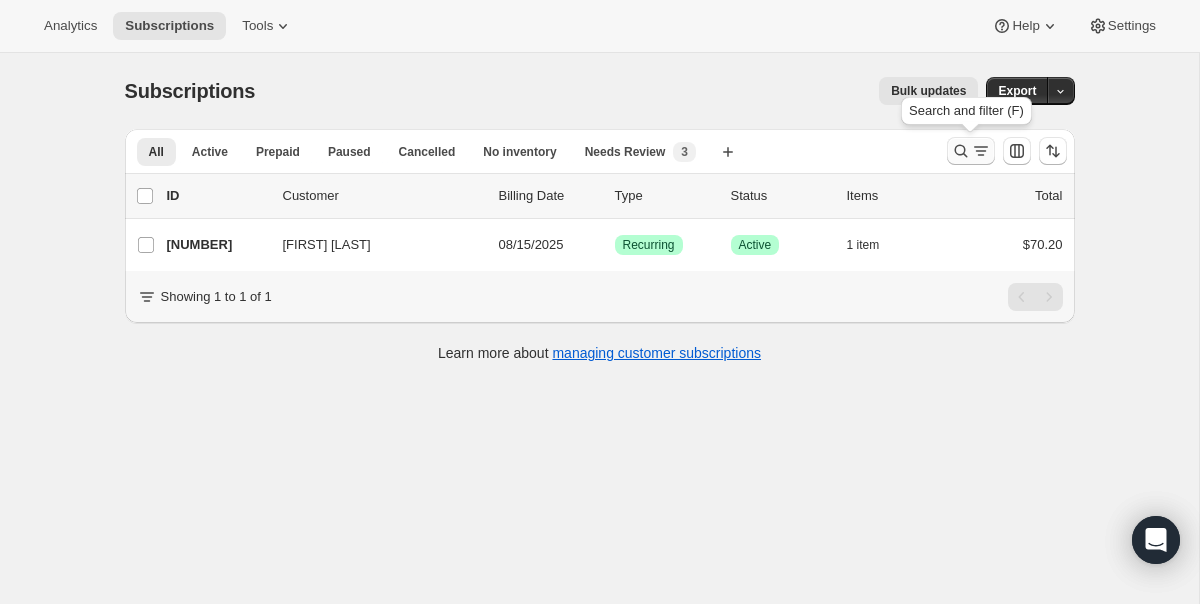 click 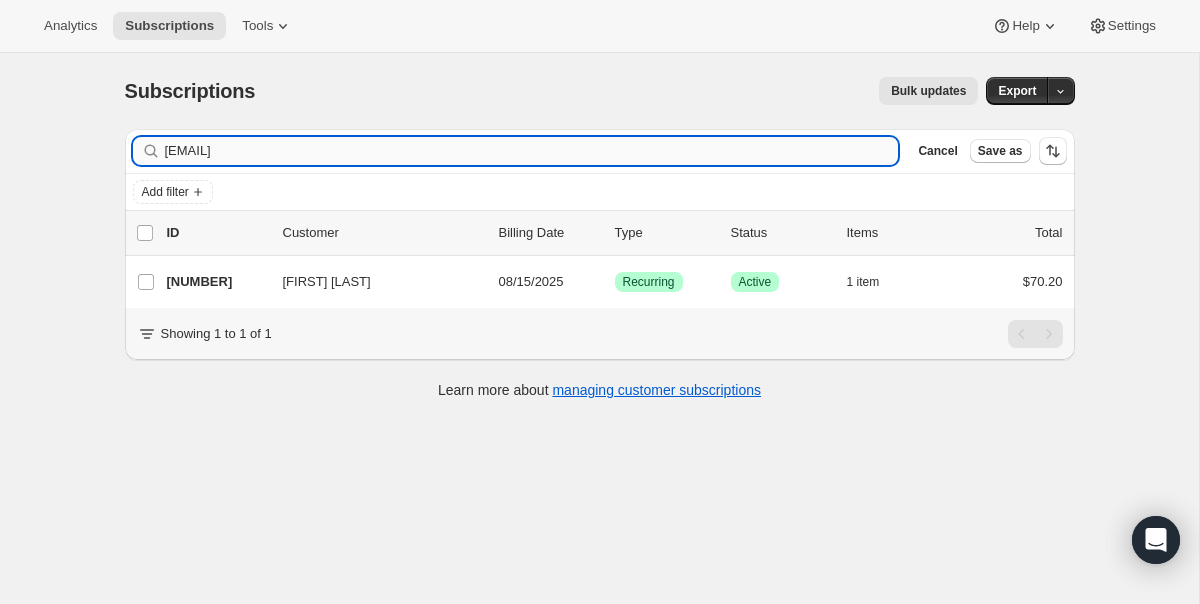 click on "[EMAIL]" at bounding box center (532, 151) 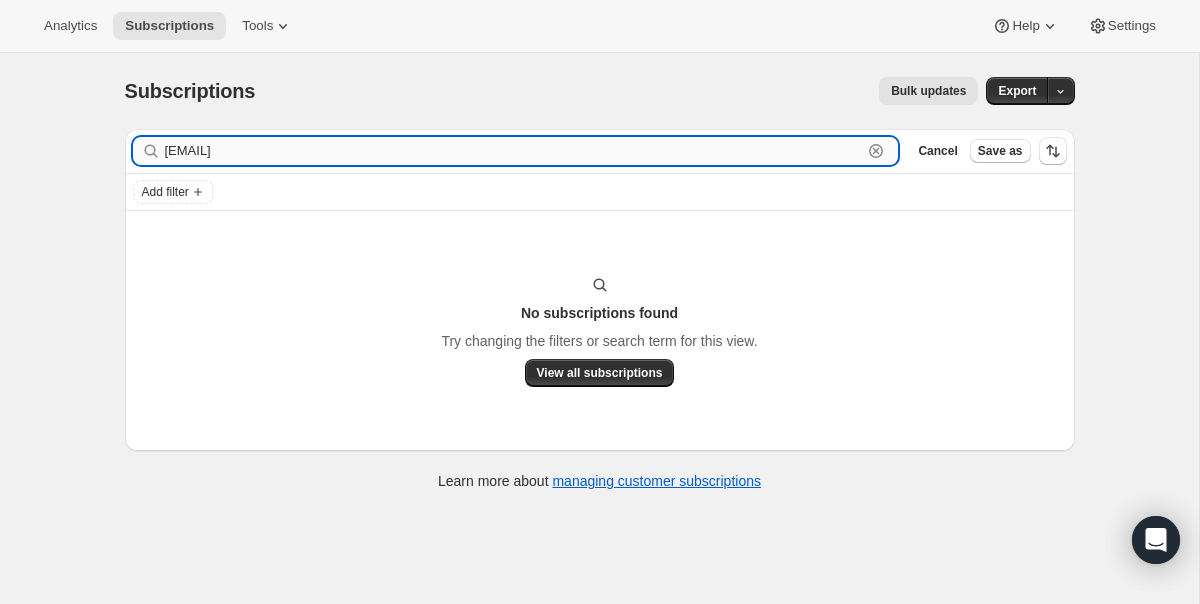click on "[EMAIL]" at bounding box center (514, 151) 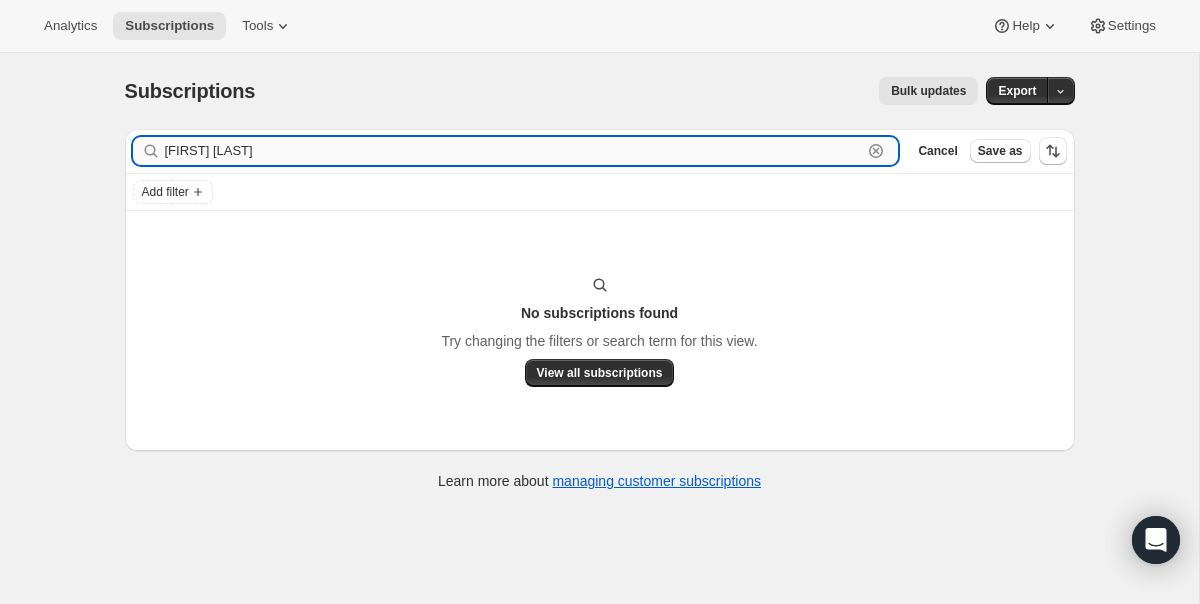 click on "[FIRST] [LAST]" at bounding box center [514, 151] 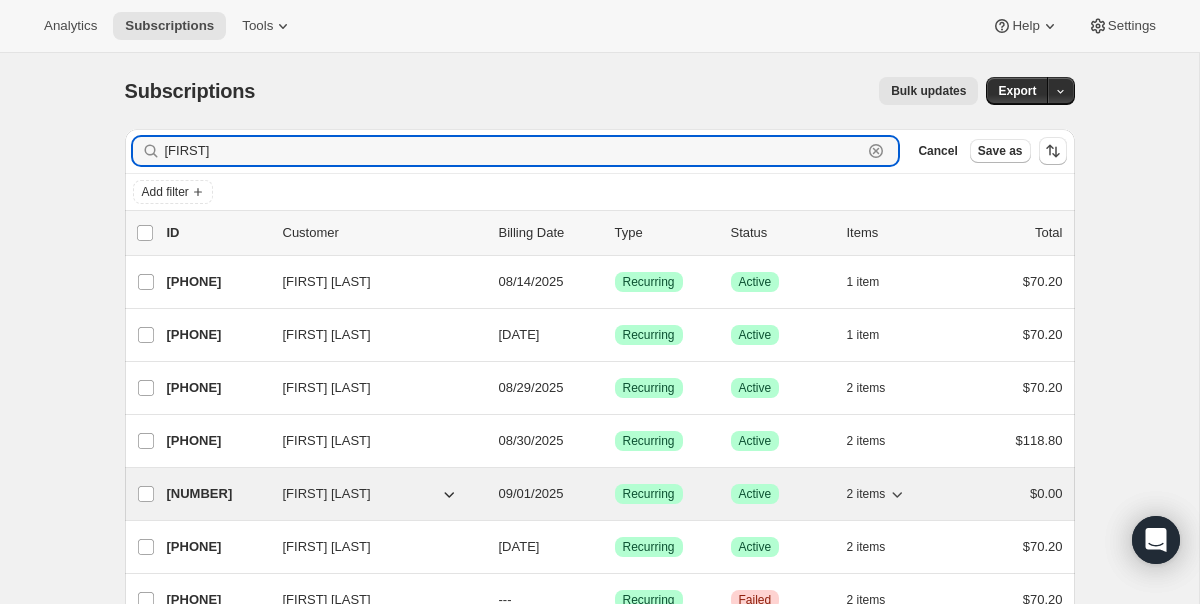 type on "[FIRST]" 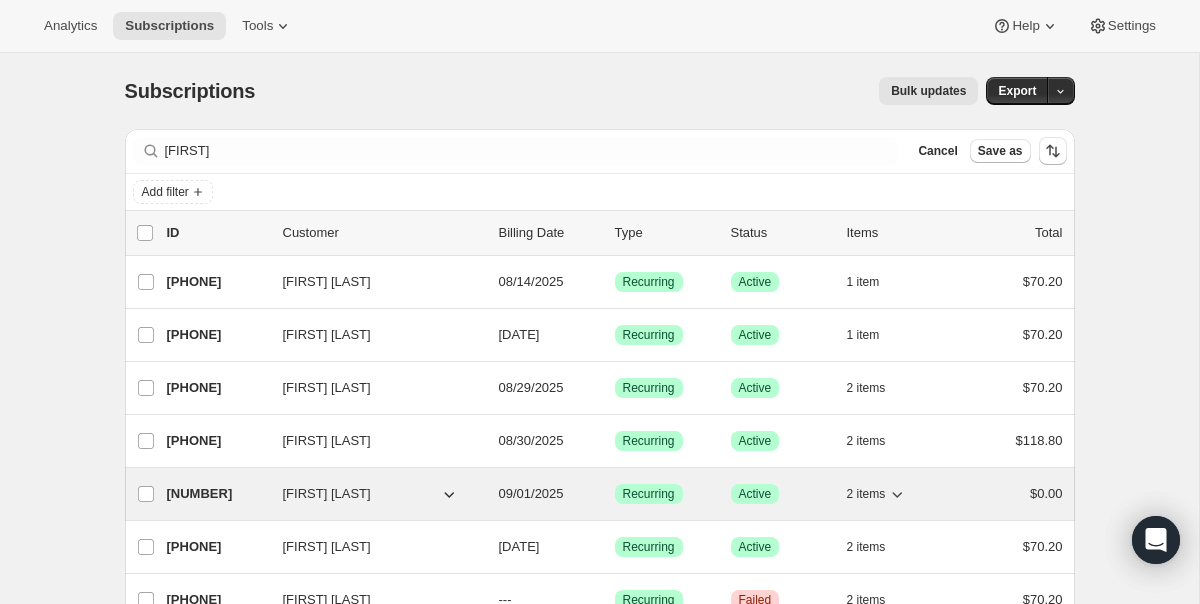 click on "[PHONE] [FIRST] [LAST] [DATE] Success Recurring Success Active 2   items $0.00" at bounding box center [615, 494] 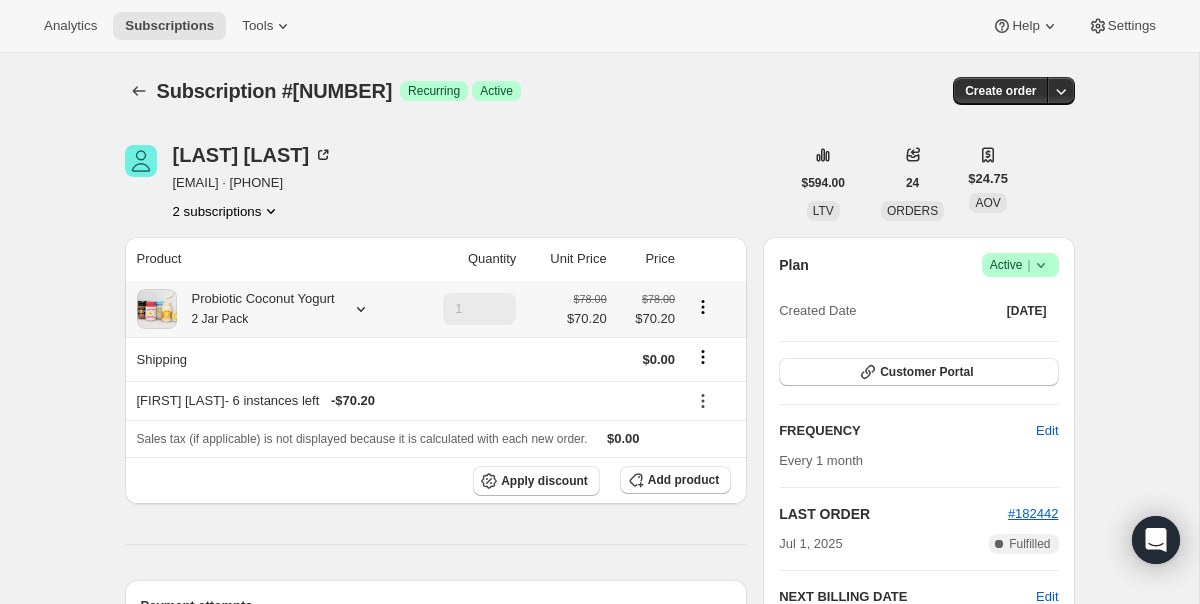 click 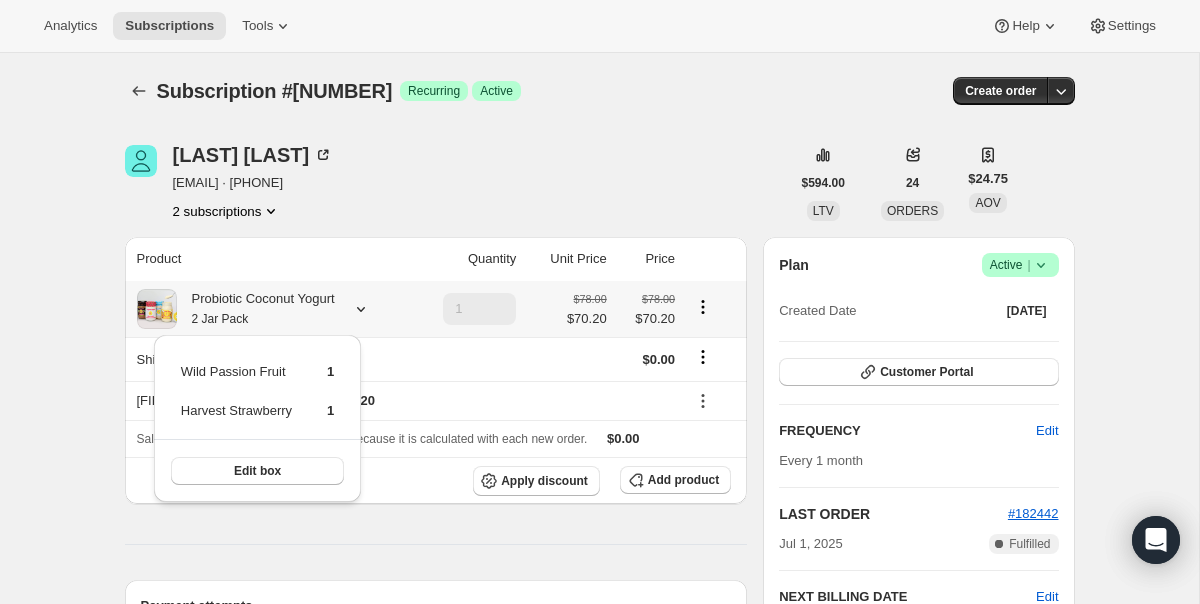 click 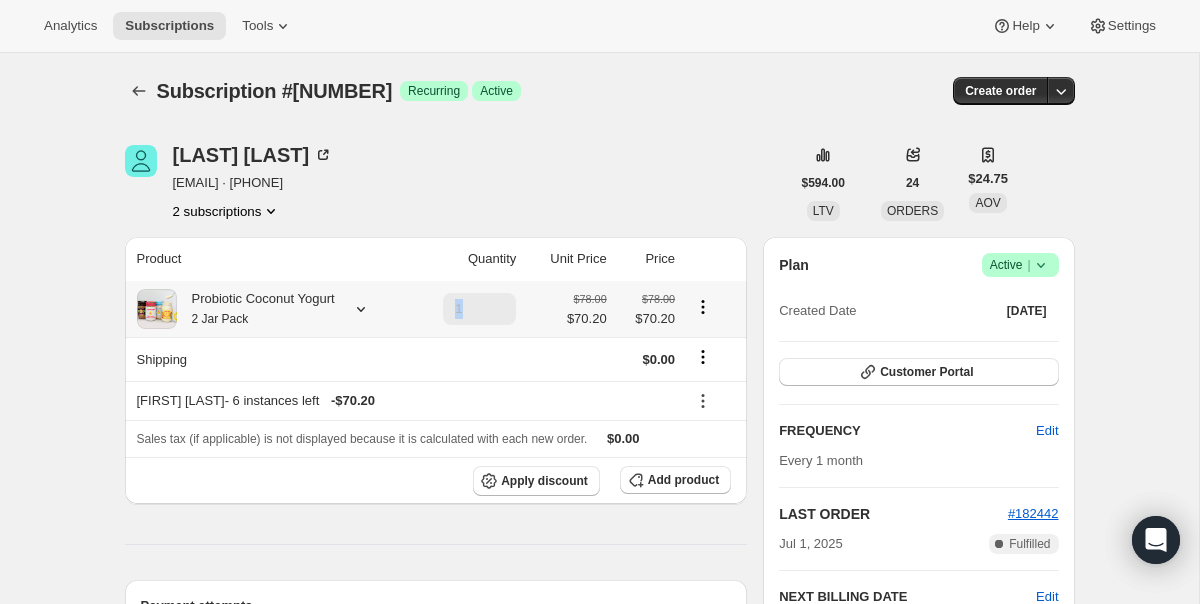 click 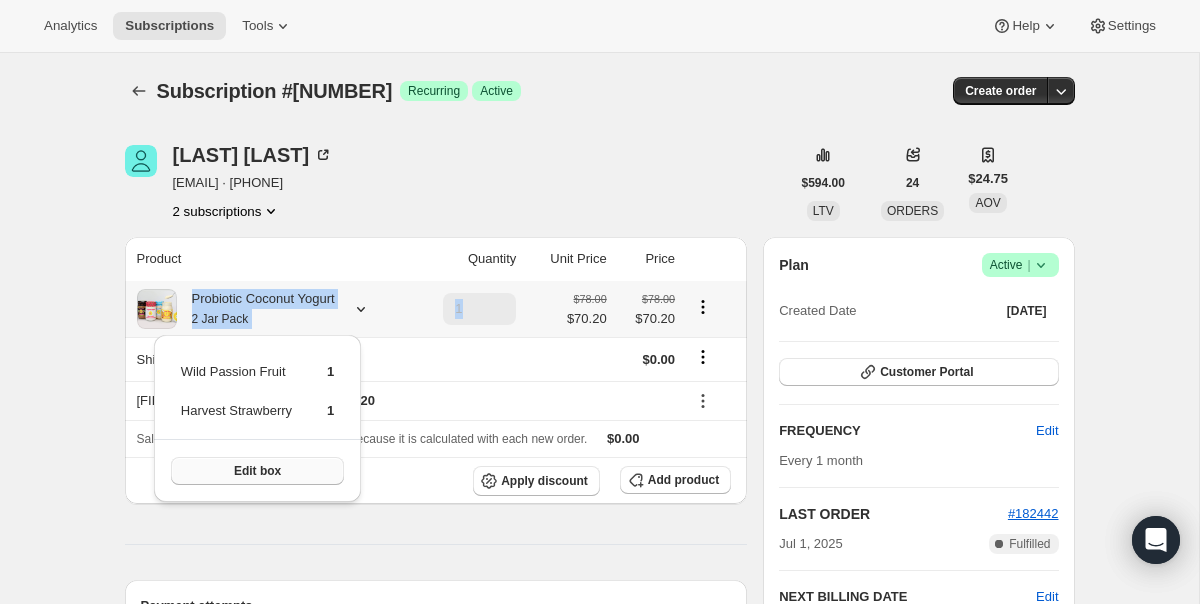 click on "Edit box" at bounding box center (257, 471) 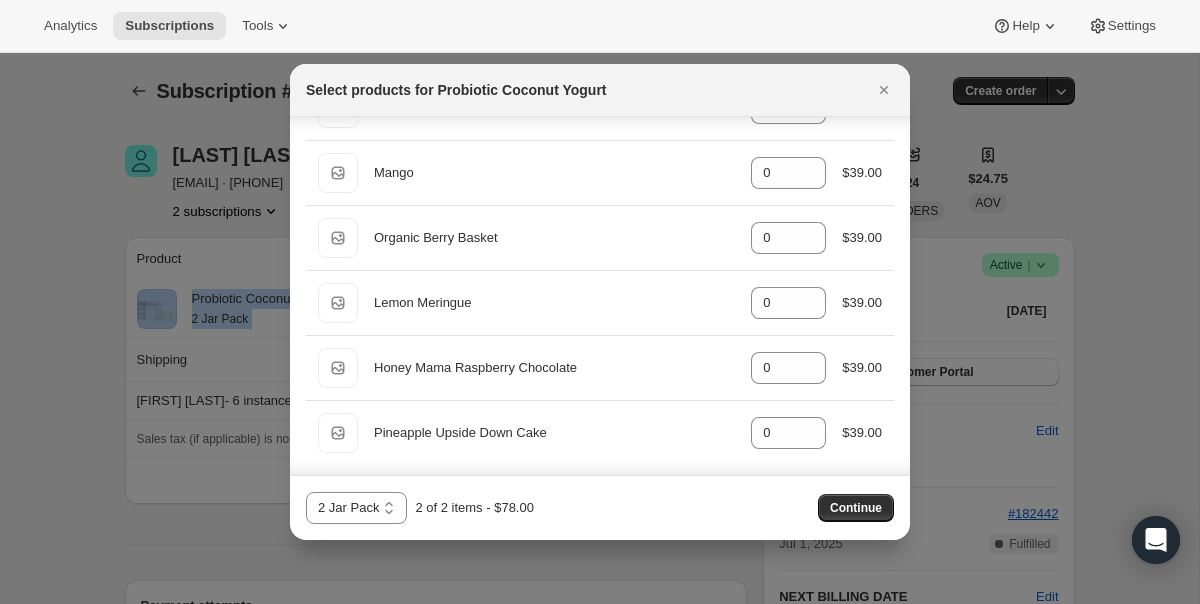 scroll, scrollTop: 1563, scrollLeft: 0, axis: vertical 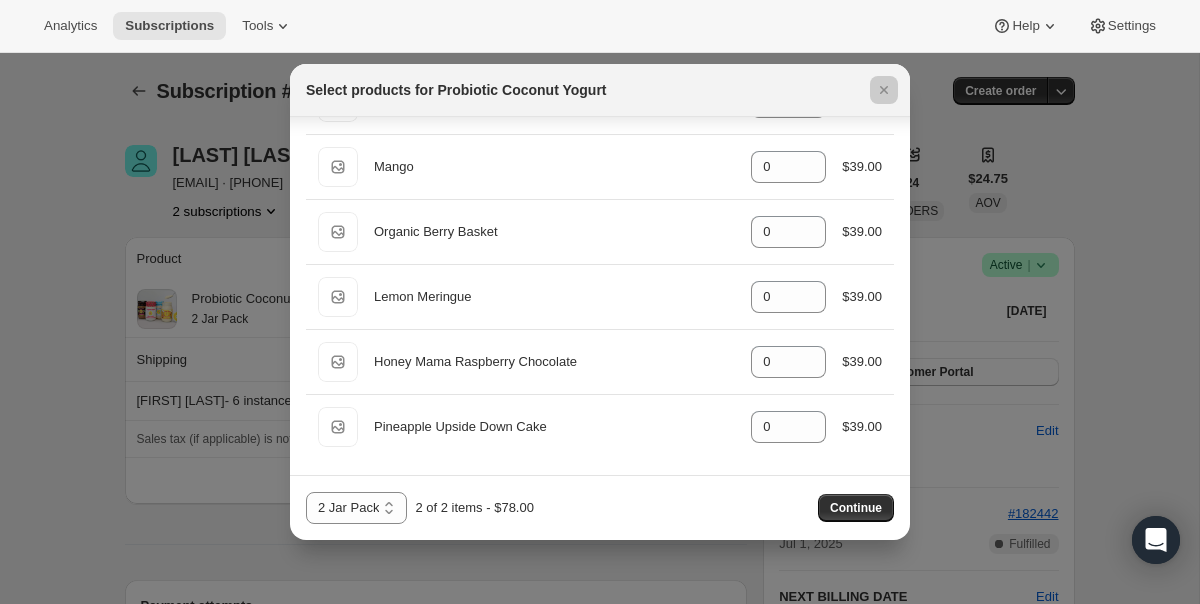 click at bounding box center (600, 302) 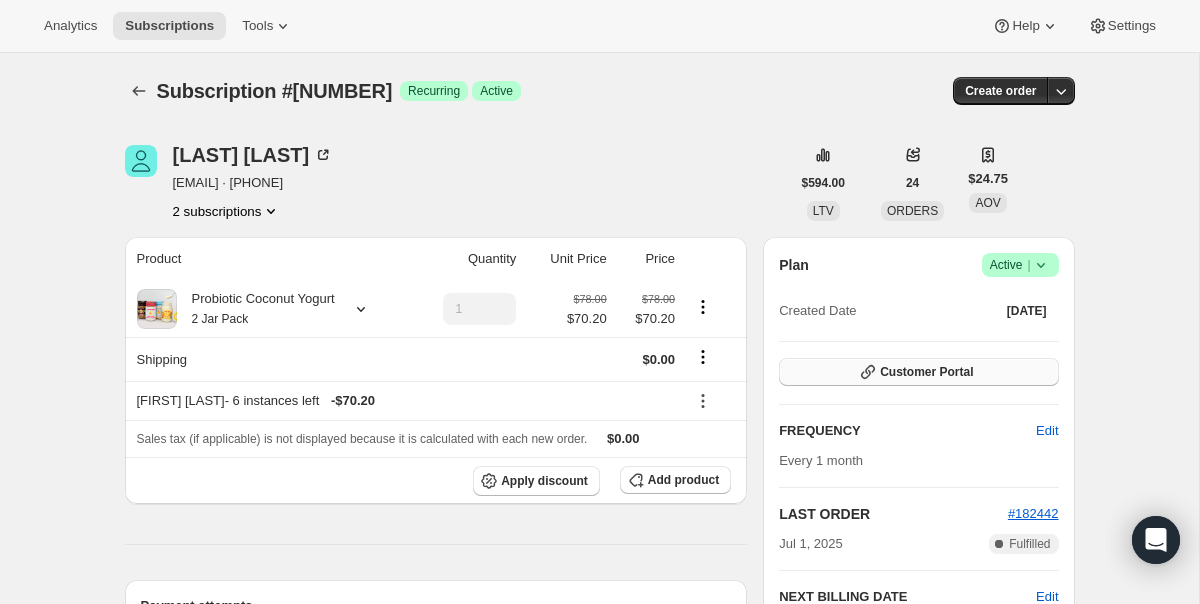 click on "Customer Portal" at bounding box center (918, 372) 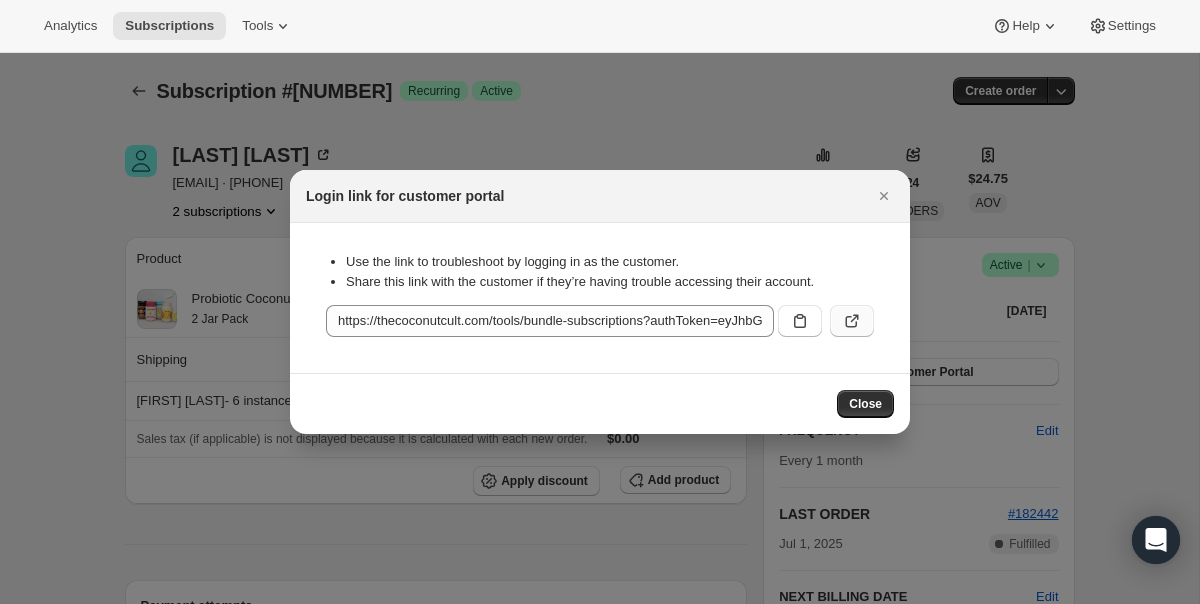 click 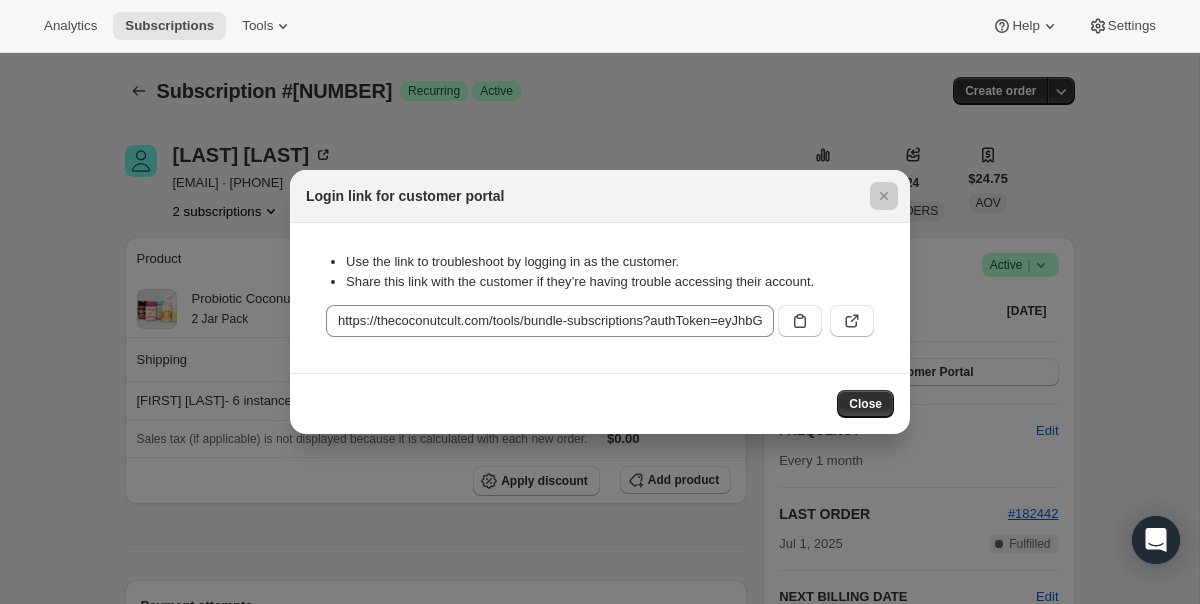 click at bounding box center (600, 302) 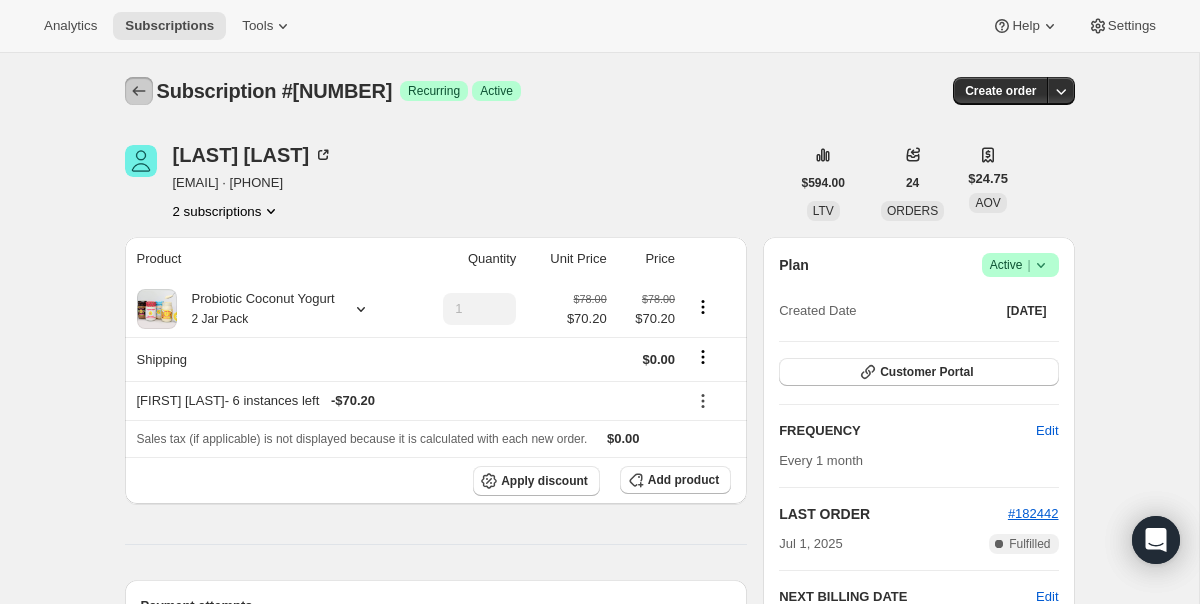 click 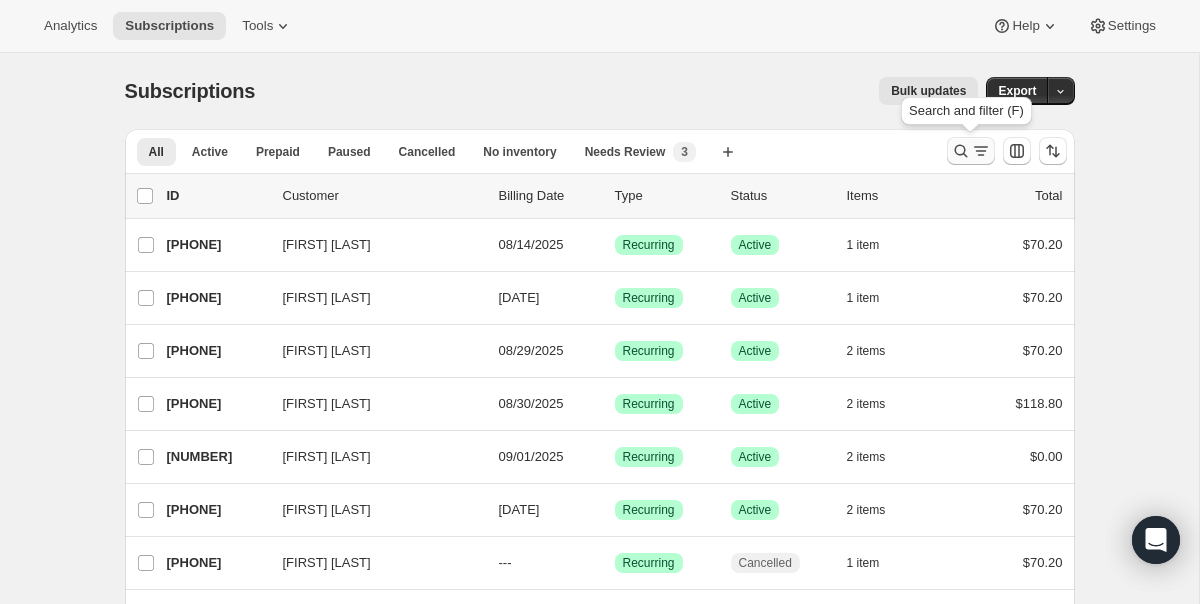 click 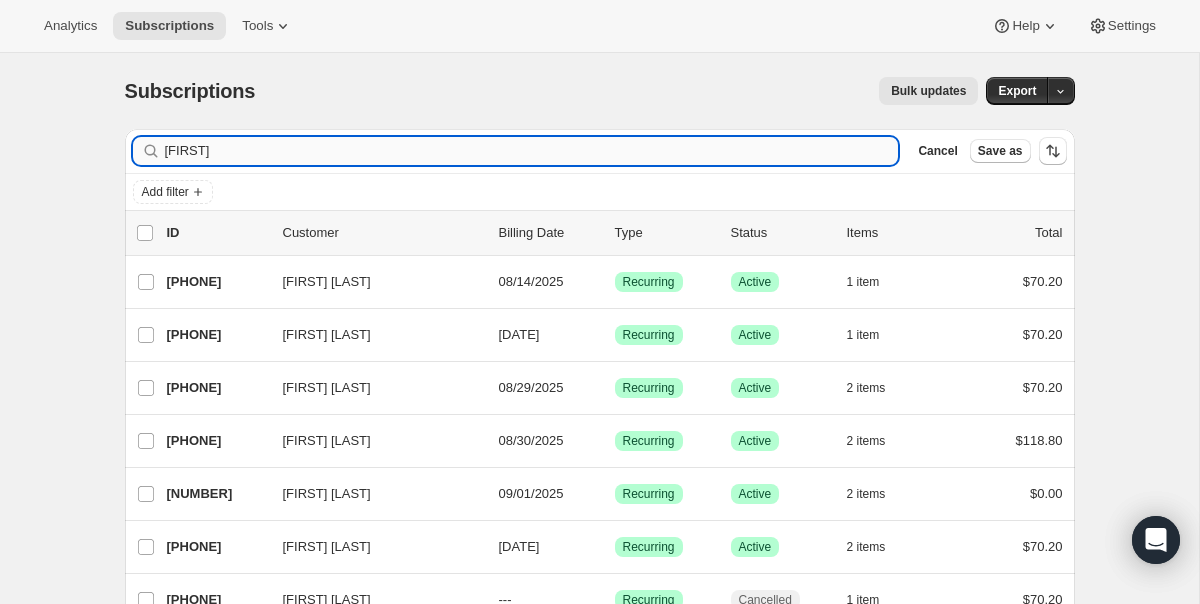 click on "[FIRST]" at bounding box center [532, 151] 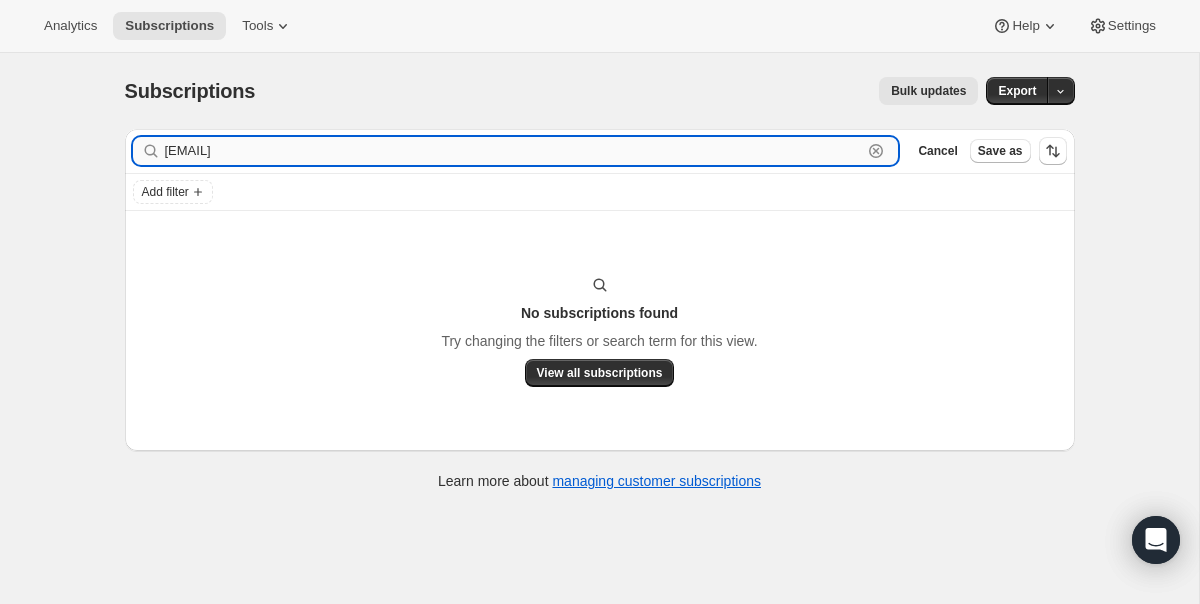 click on "[EMAIL]" at bounding box center [514, 151] 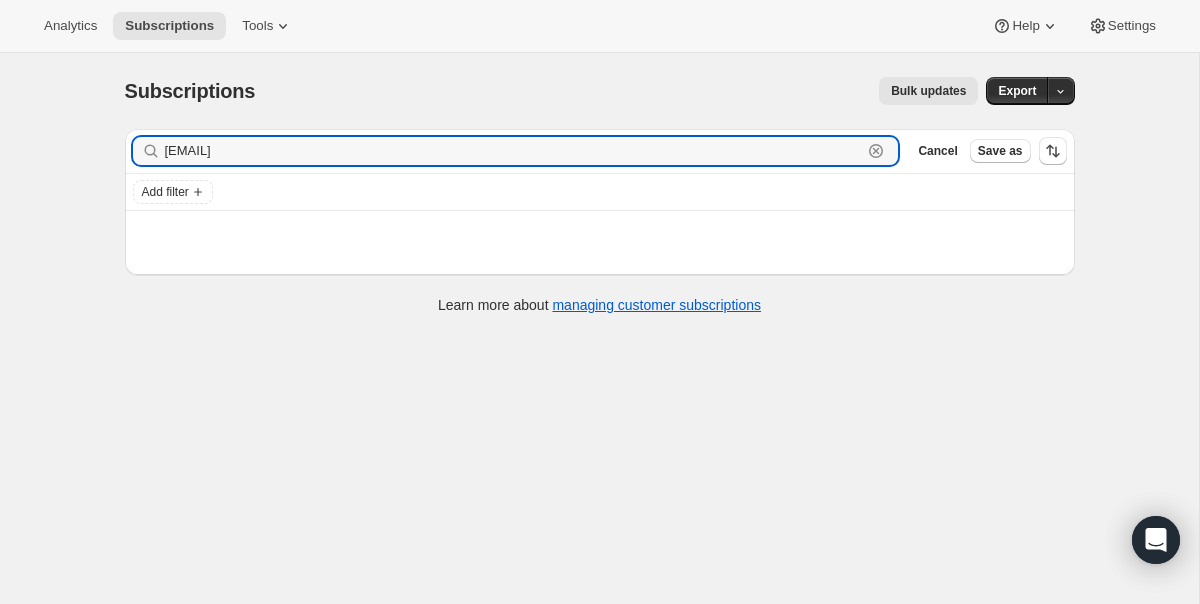 type on "[EMAIL]" 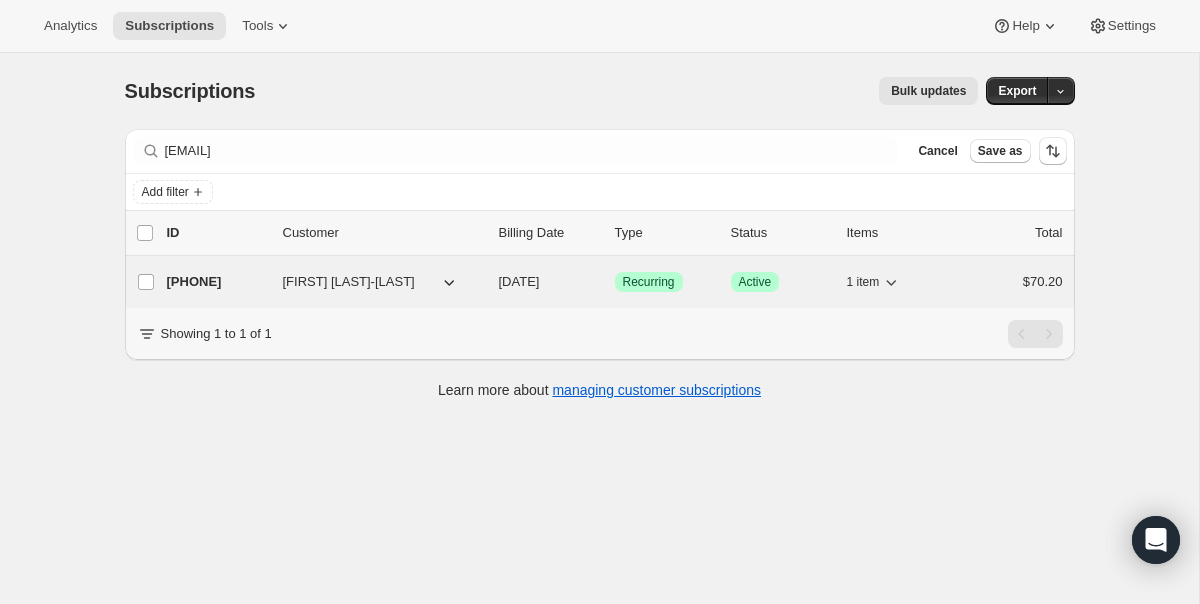 click on "[NUMBER] [FIRST] [LAST] [DATE] Success Recurring Success Active 1   item $70.20" at bounding box center [615, 282] 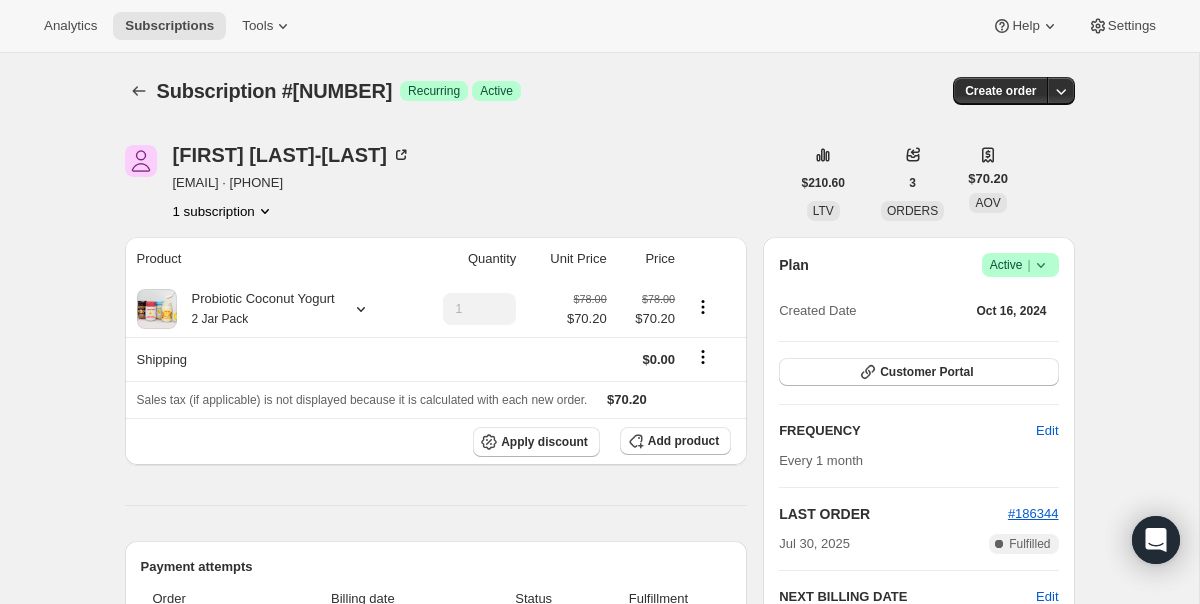click 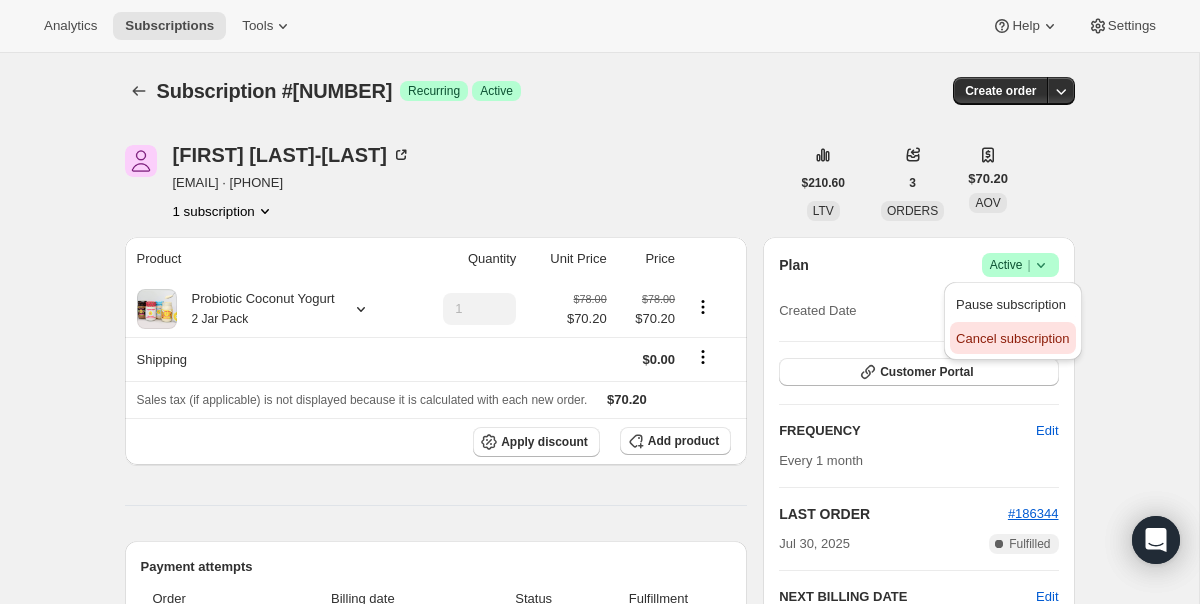 click on "Cancel subscription" at bounding box center (1012, 338) 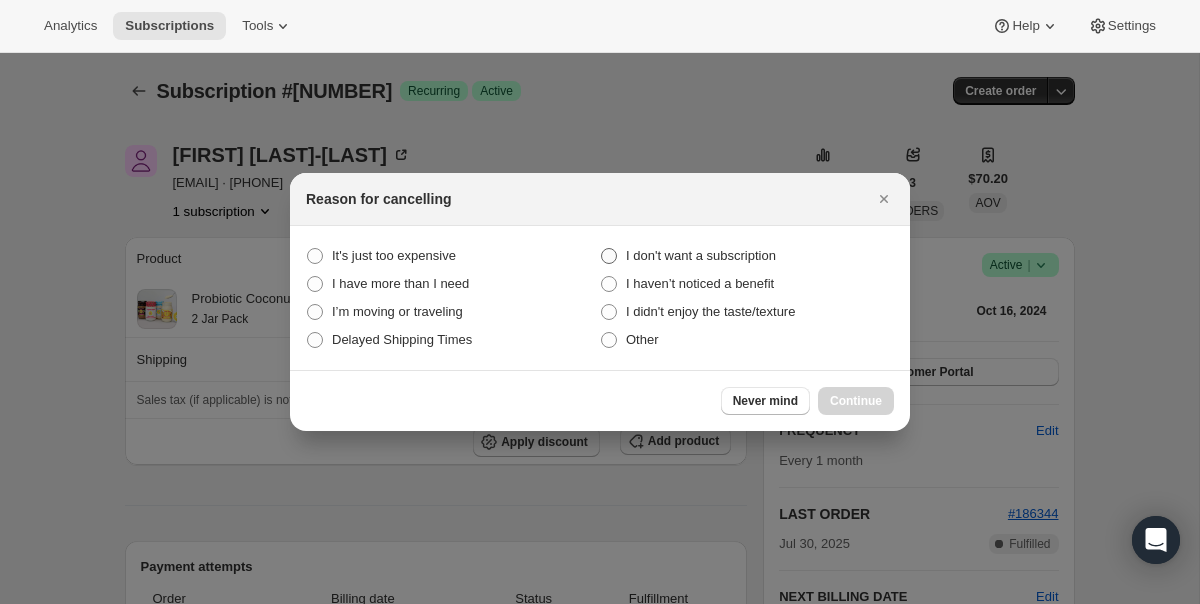 click on "I don't want a subscription" at bounding box center [747, 256] 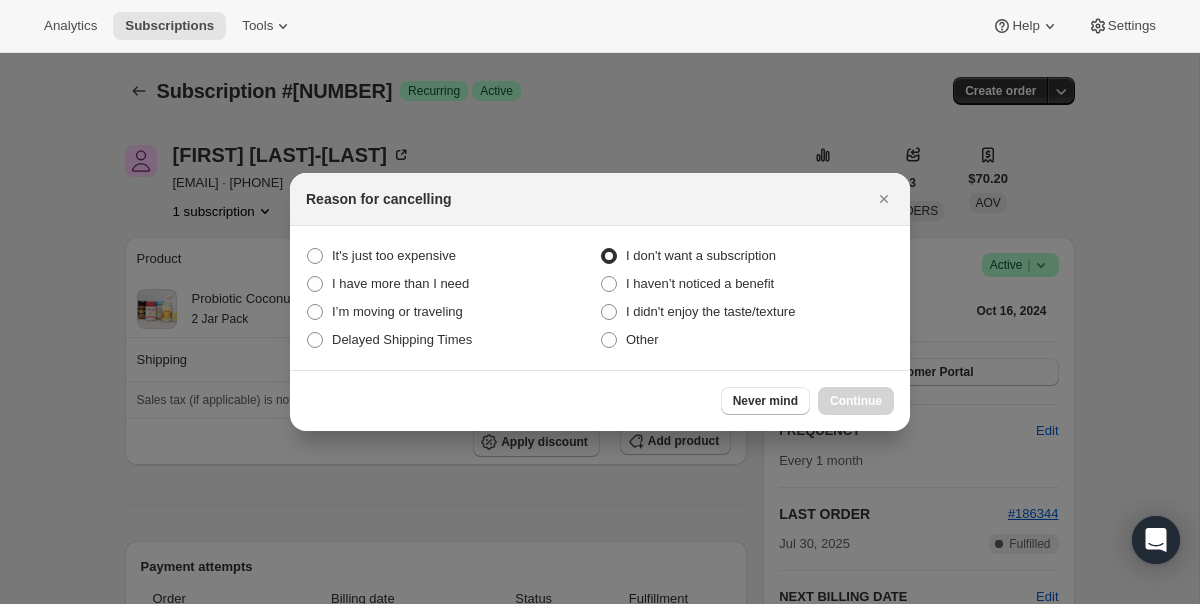 radio on "true" 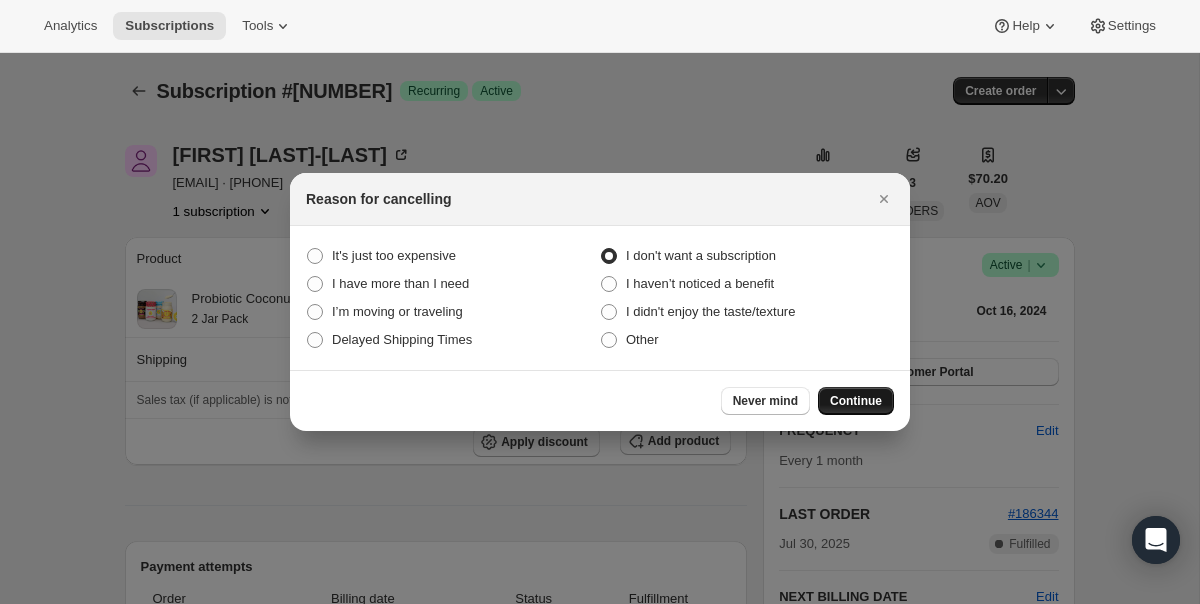 click on "Continue" at bounding box center [856, 401] 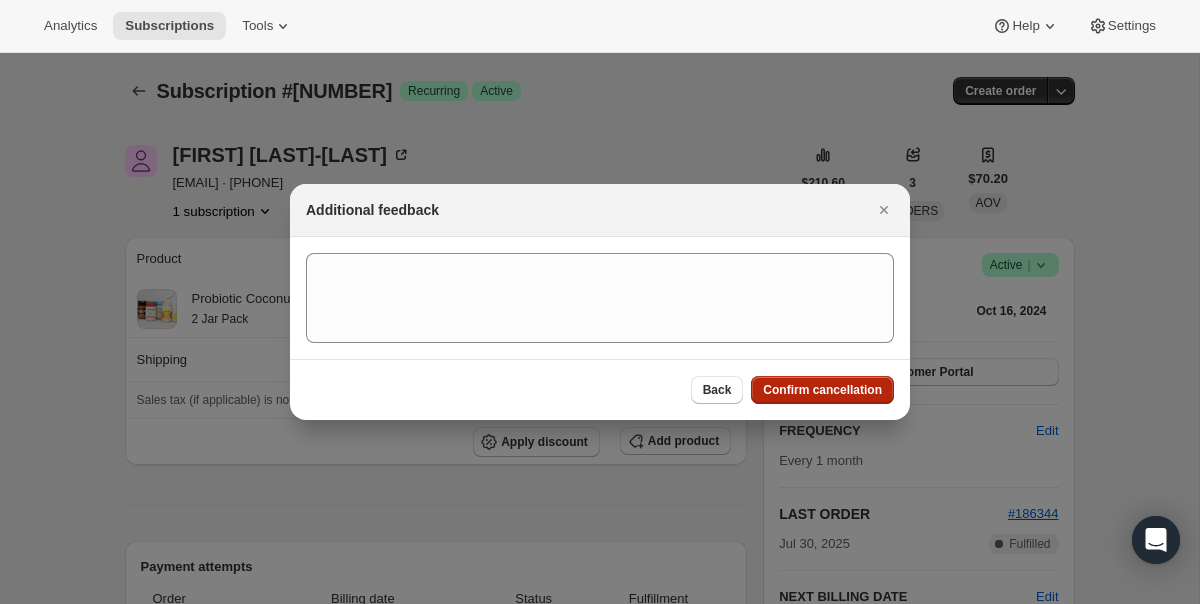 click on "Confirm cancellation" at bounding box center [822, 390] 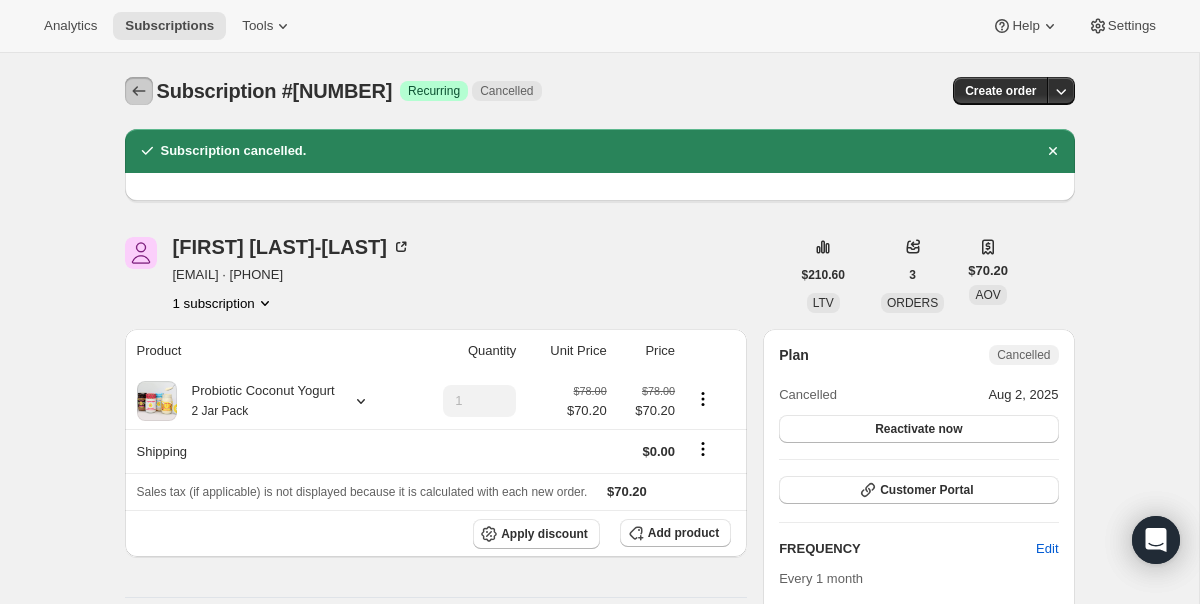 click 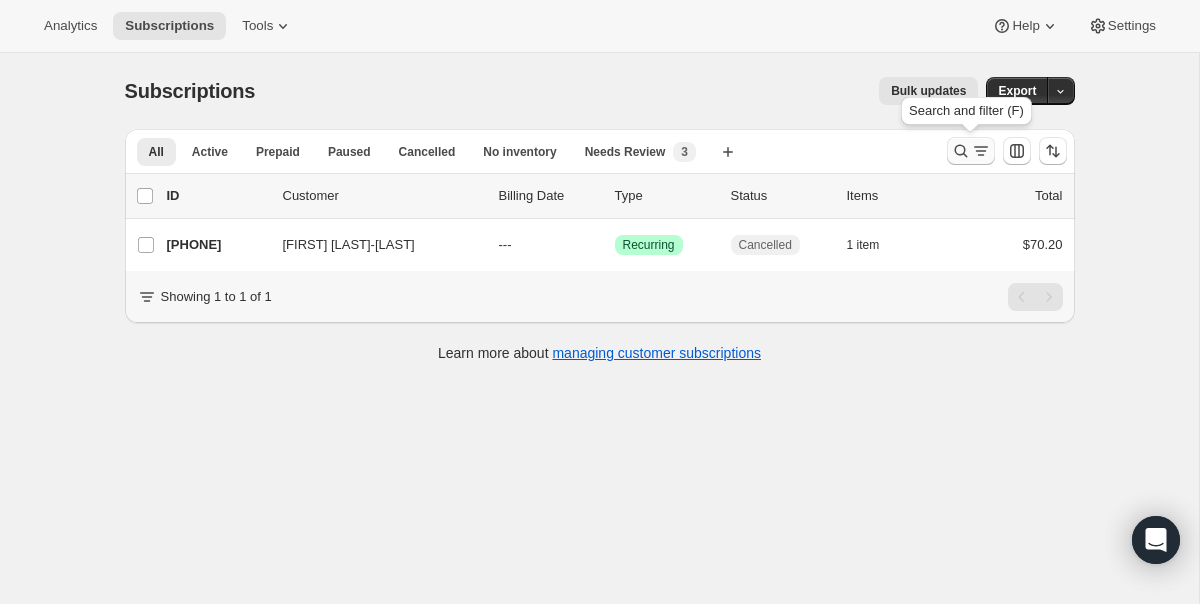 click 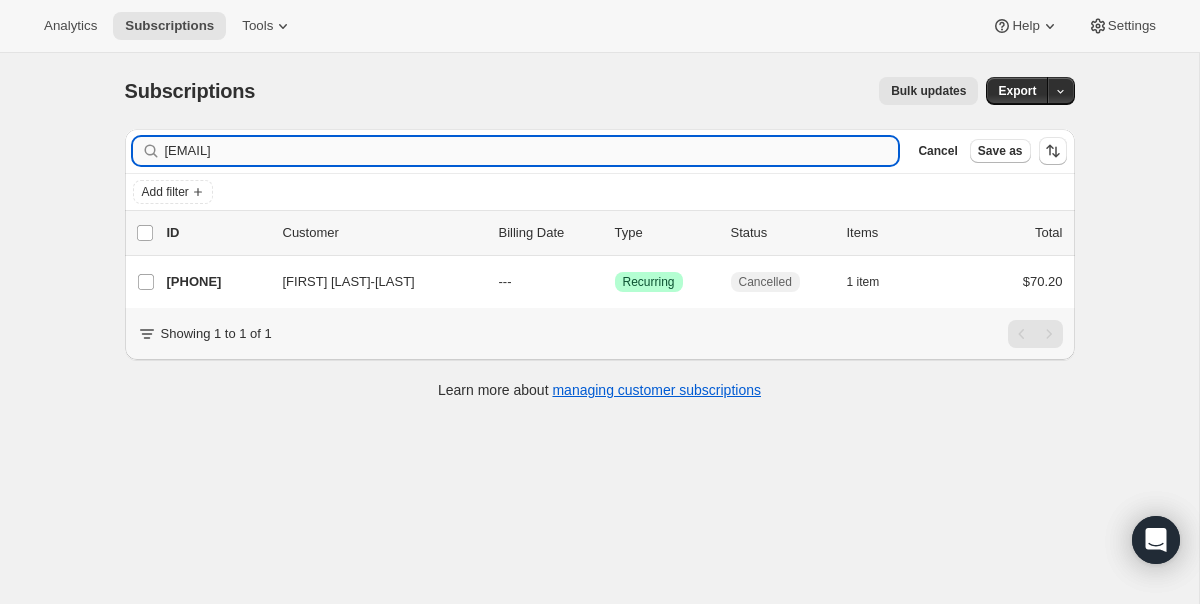 click on "[EMAIL]" at bounding box center (532, 151) 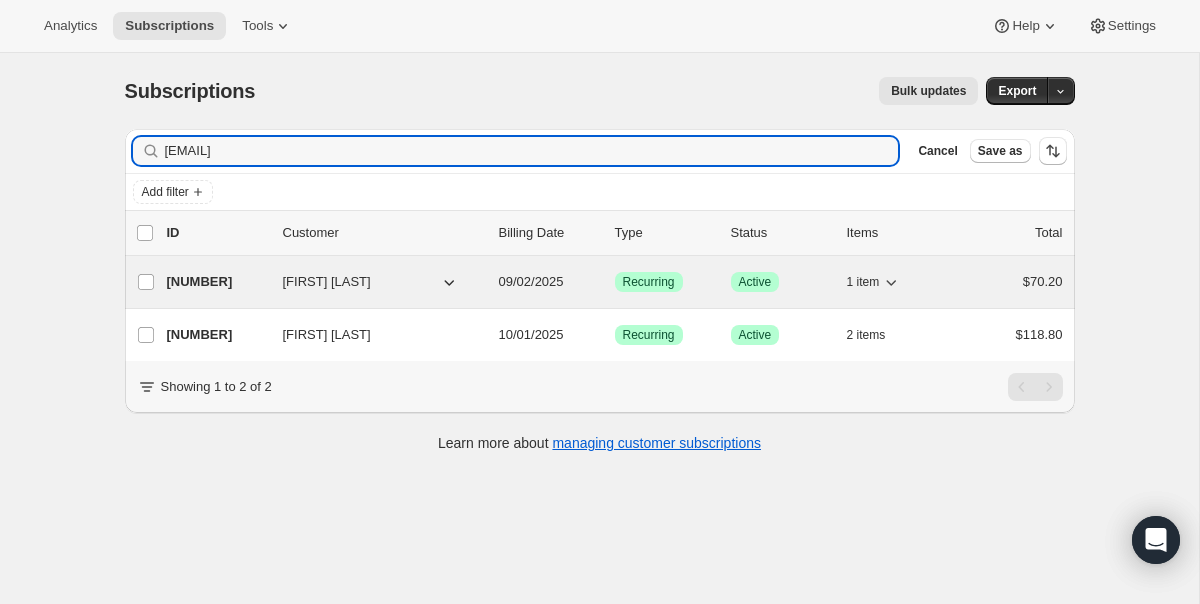 type on "[EMAIL]" 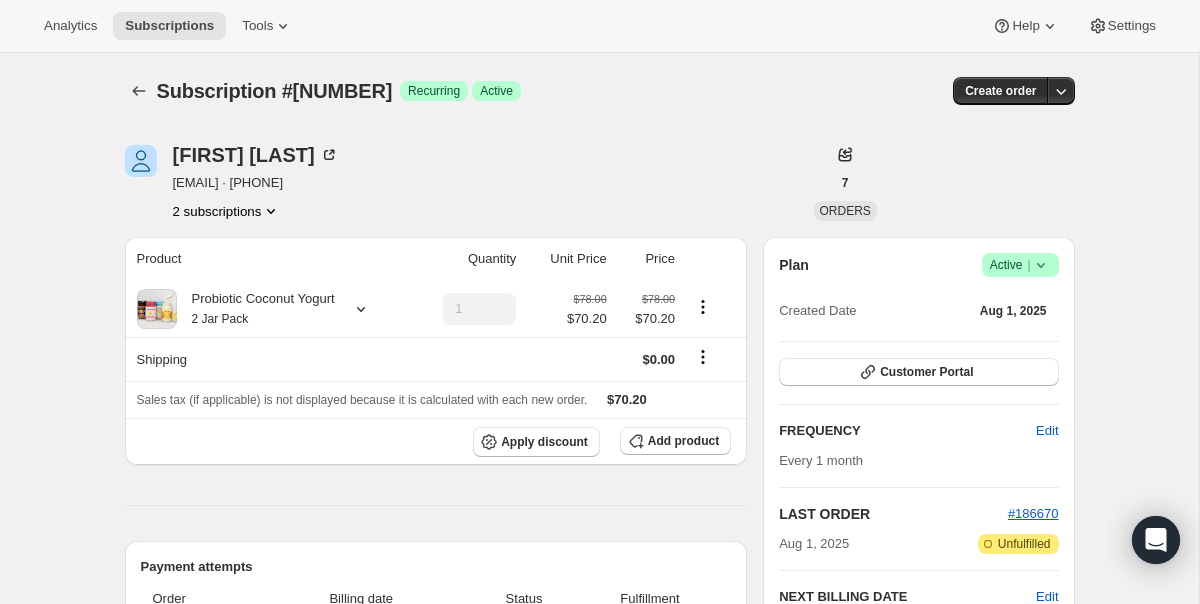click 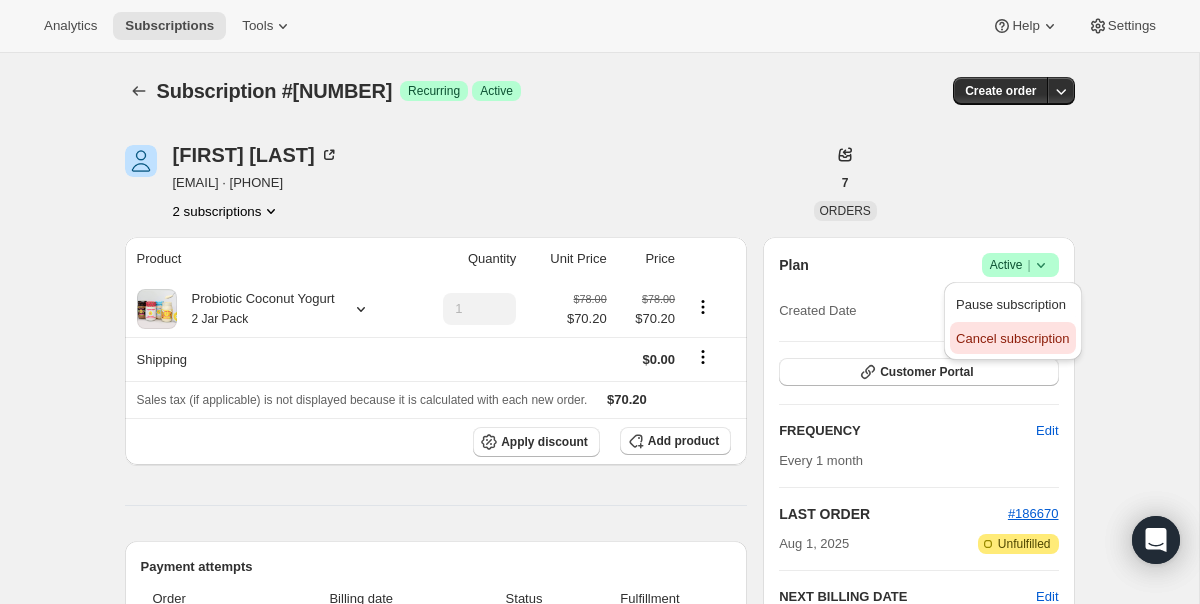 click on "Cancel subscription" at bounding box center (1012, 338) 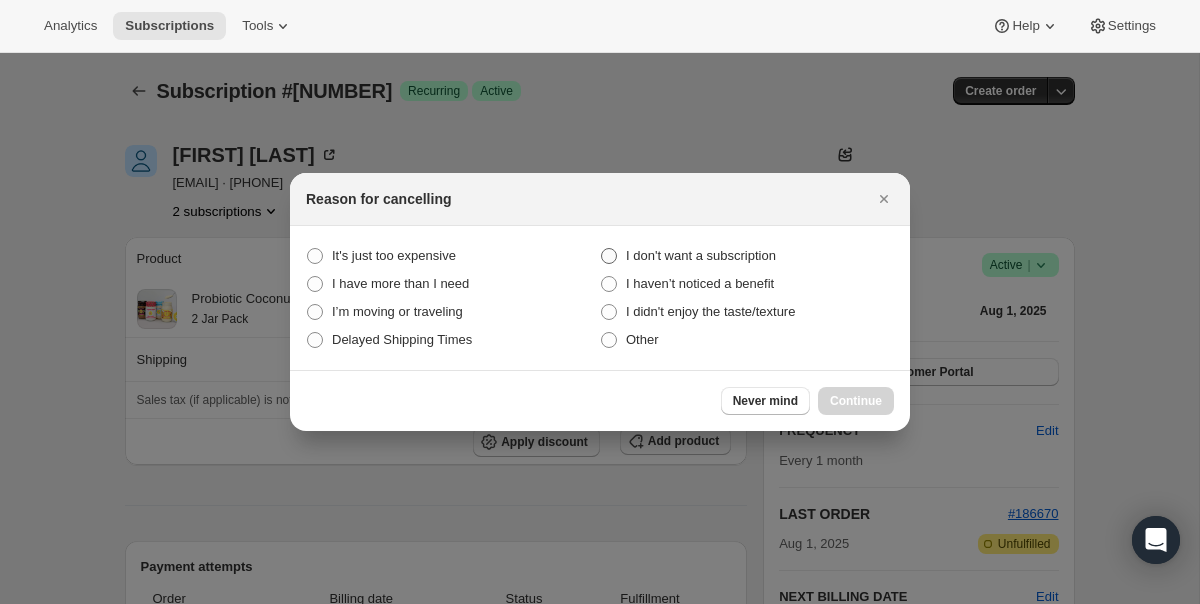 click on "I don't want a subscription" at bounding box center (701, 255) 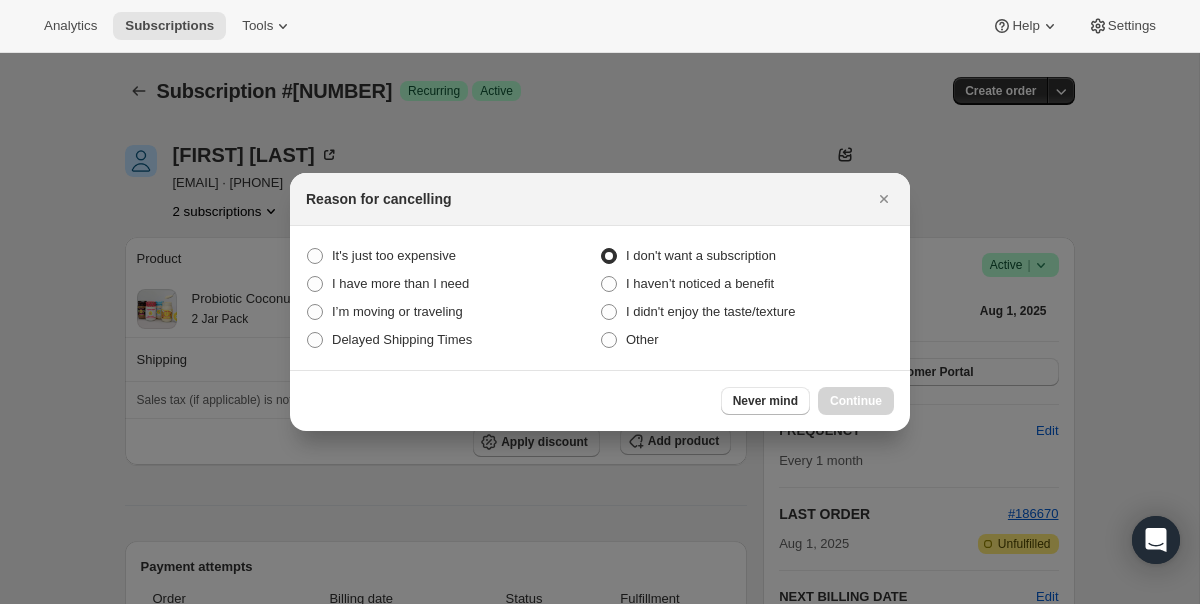 radio on "true" 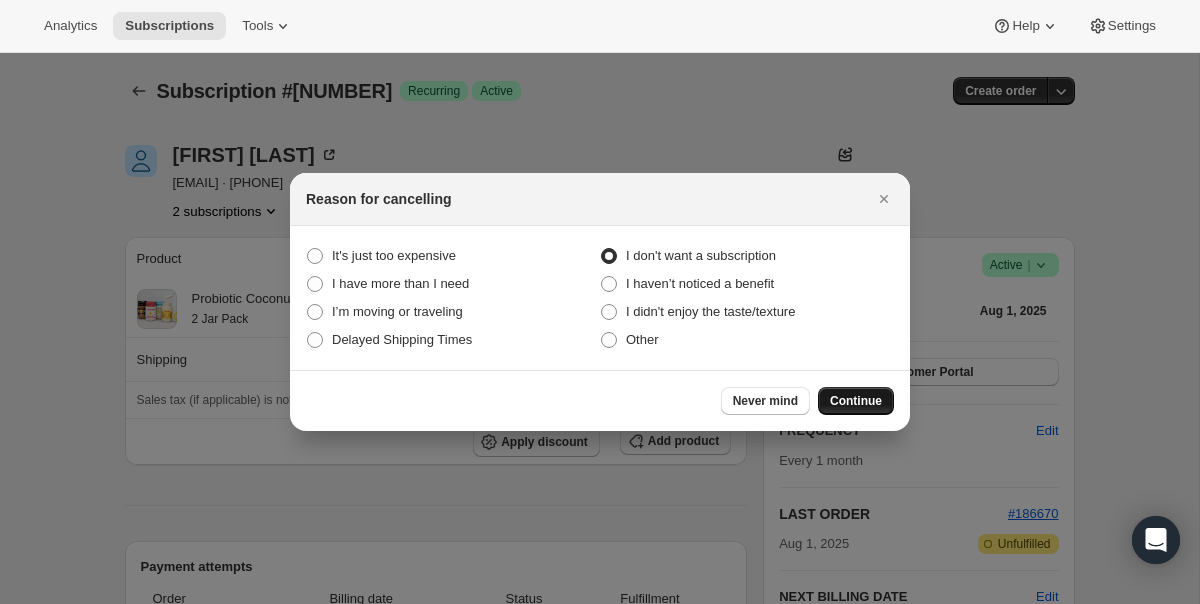click on "Continue" at bounding box center (856, 401) 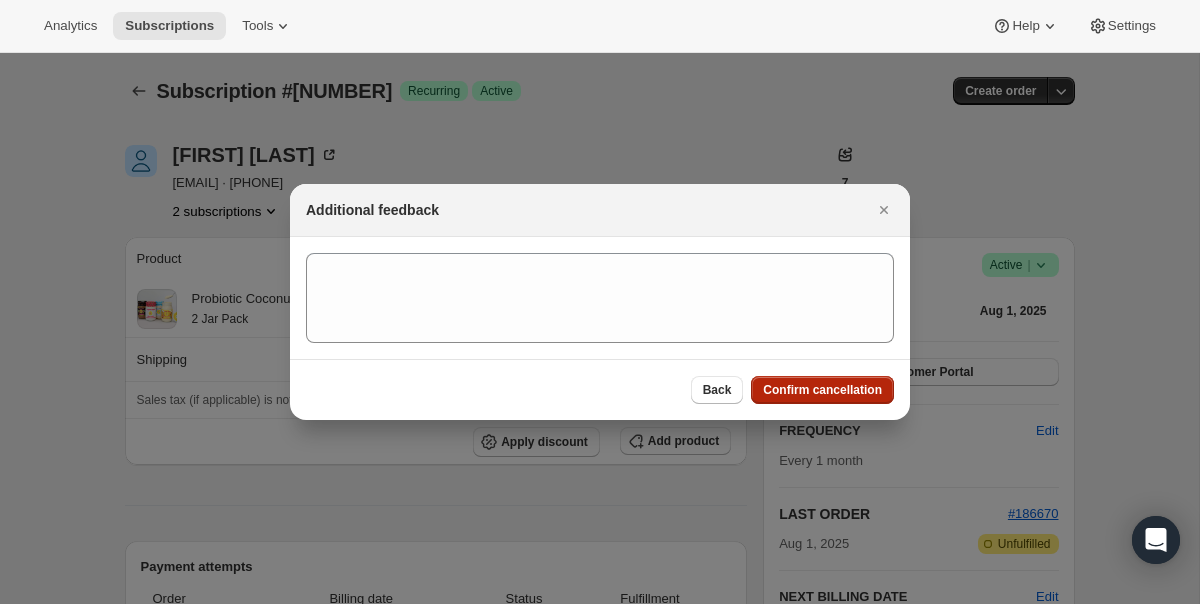 click on "Confirm cancellation" at bounding box center (822, 390) 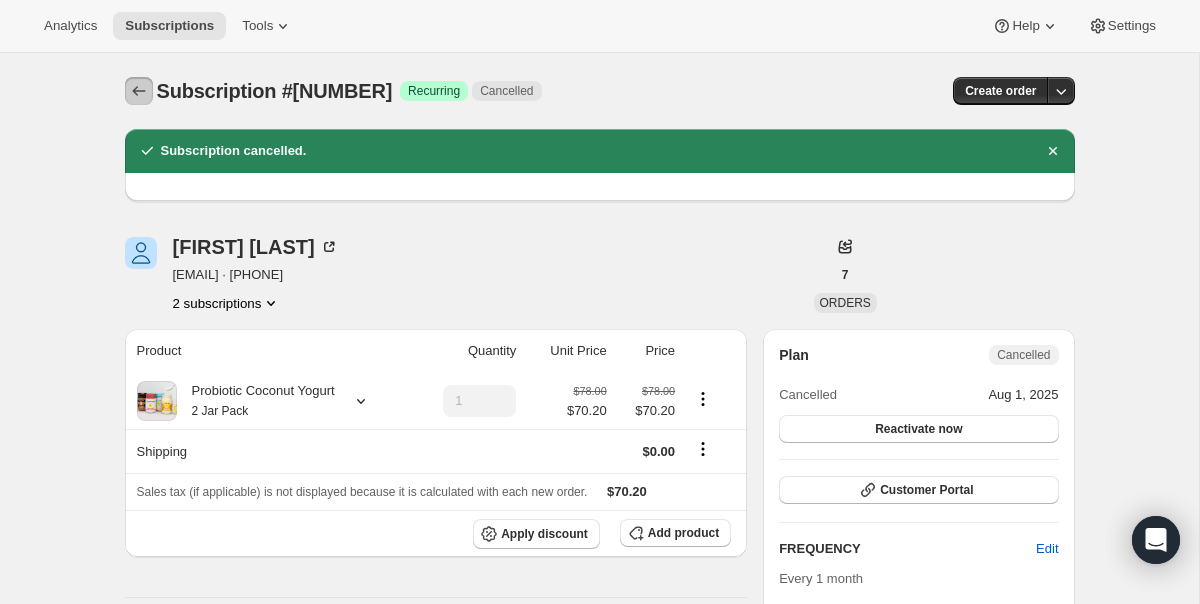 click 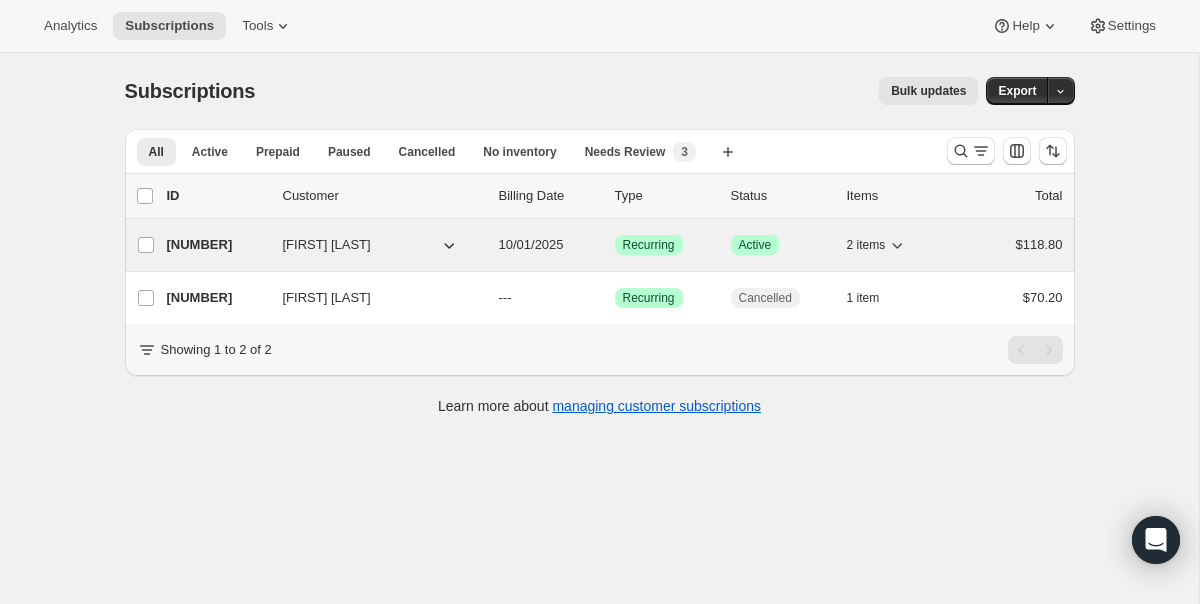 click on "[NUMBER] [FIRST] [LAST] [DATE] Success Recurring Success Active 2   items $118.80" at bounding box center [615, 245] 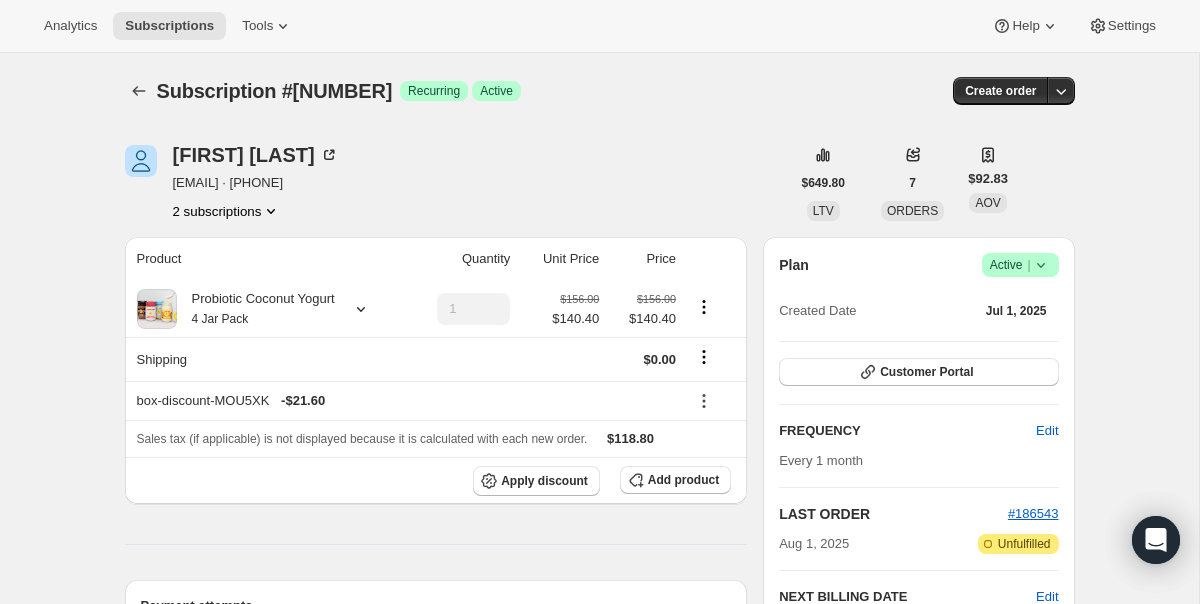 click on "Plan Success Active | Created Date [DATE] Customer Portal FREQUENCY Edit Every 1 month LAST ORDER #[NUMBER] [DATE] Attention Incomplete Unfulfilled NEXT BILLING DATE Edit [DATE]   ·  Skip Order now Batching Settings Add" at bounding box center [918, 495] 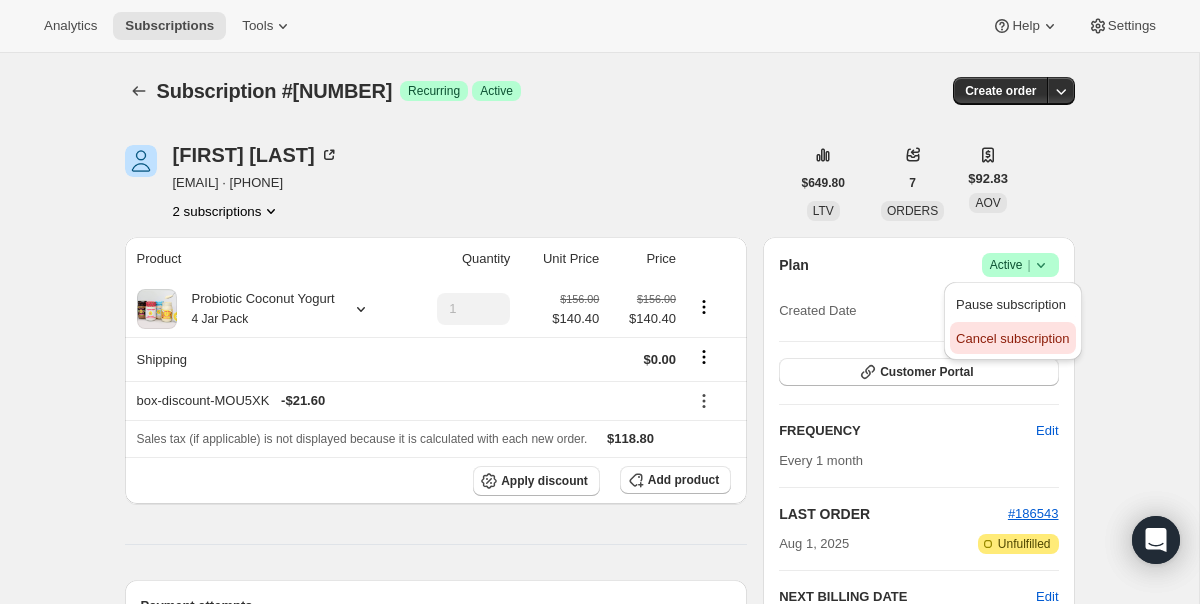 click on "Cancel subscription" at bounding box center (1012, 338) 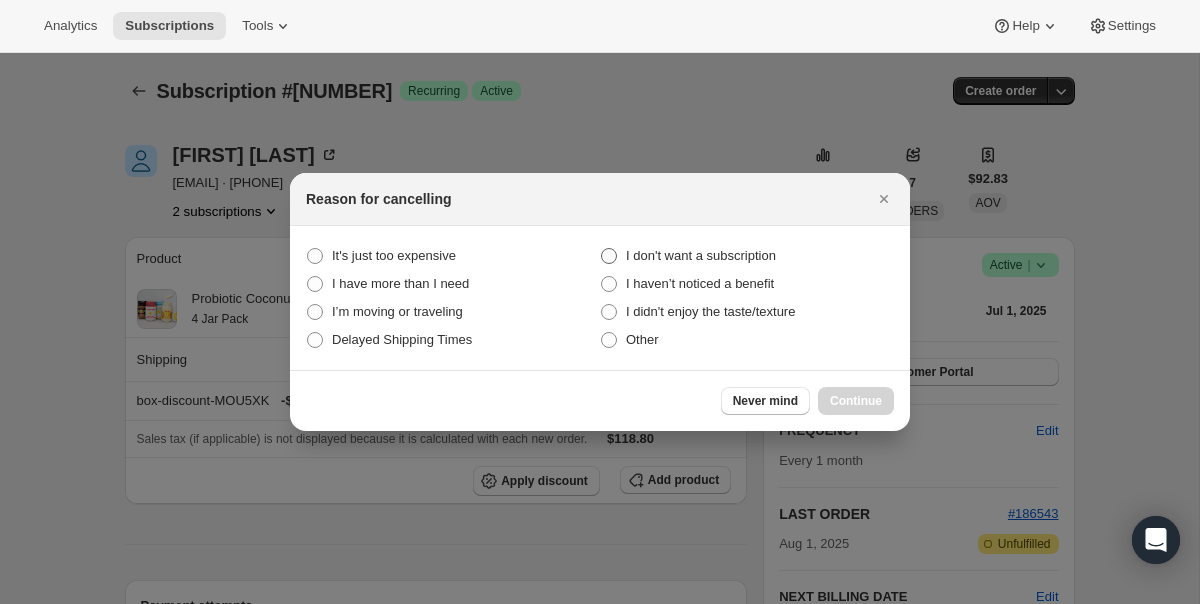 click on "I don't want a subscription" at bounding box center (701, 255) 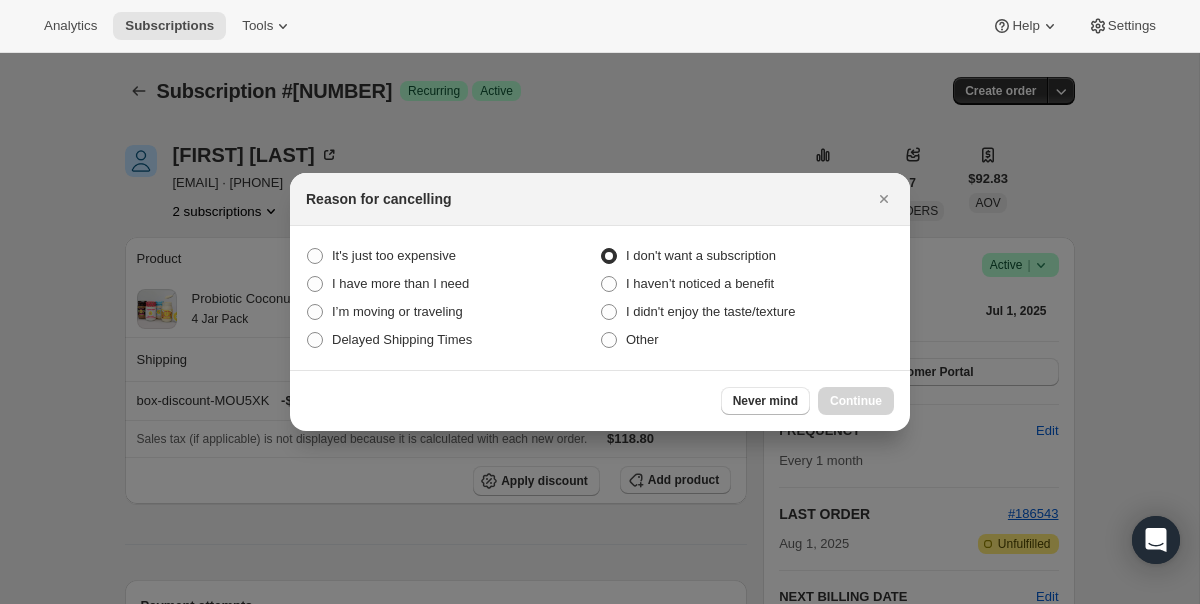 radio on "true" 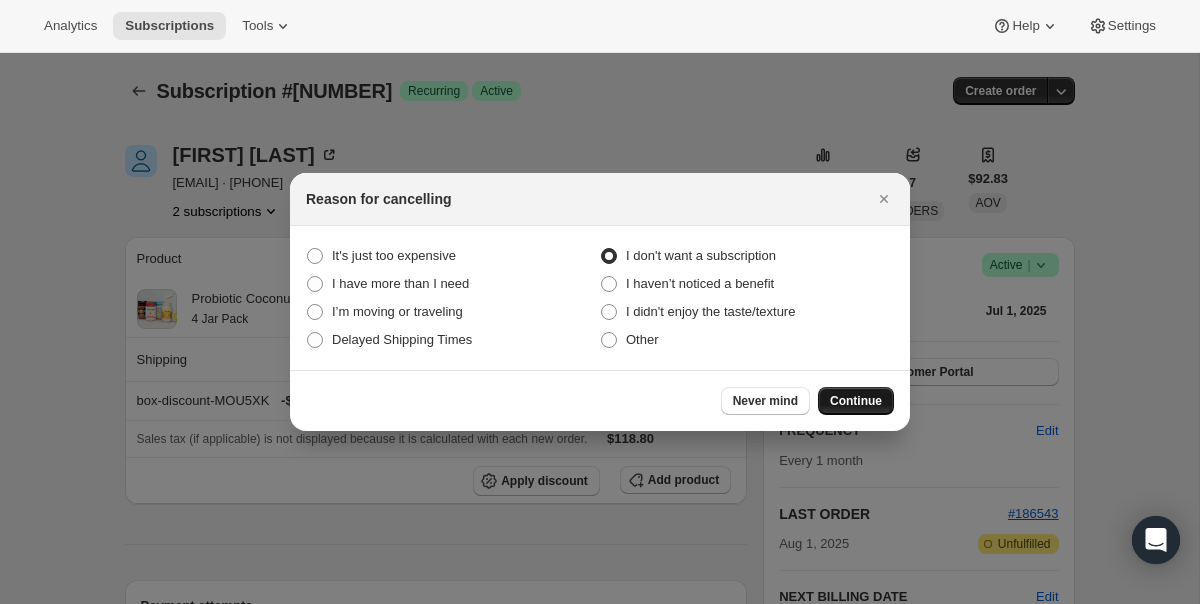 click on "Continue" at bounding box center (856, 401) 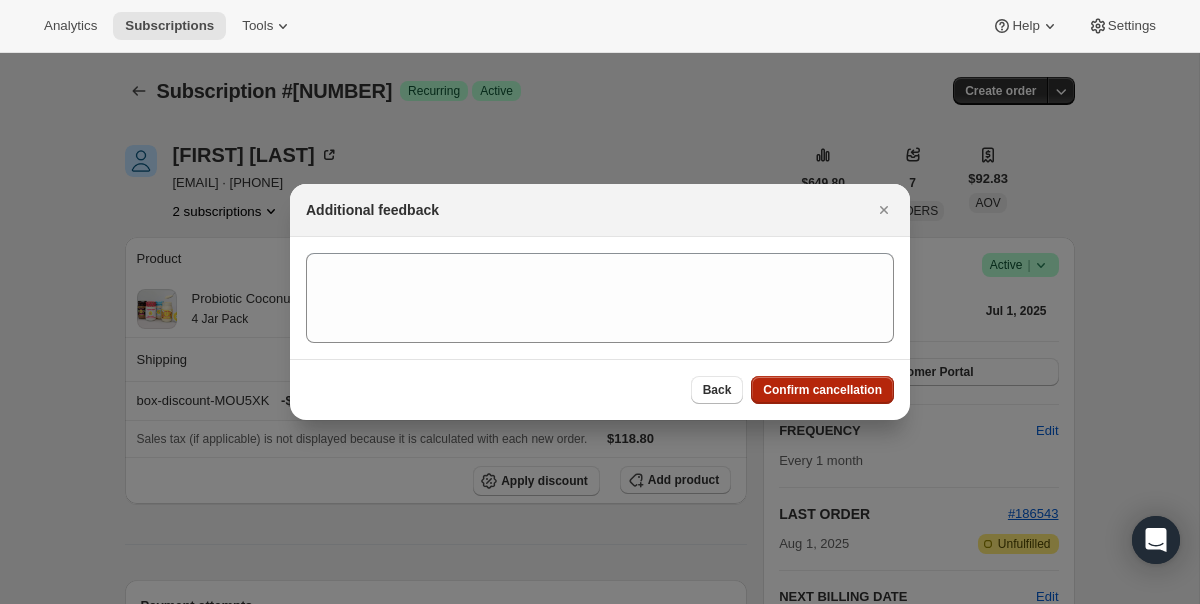 click on "Confirm cancellation" at bounding box center (822, 390) 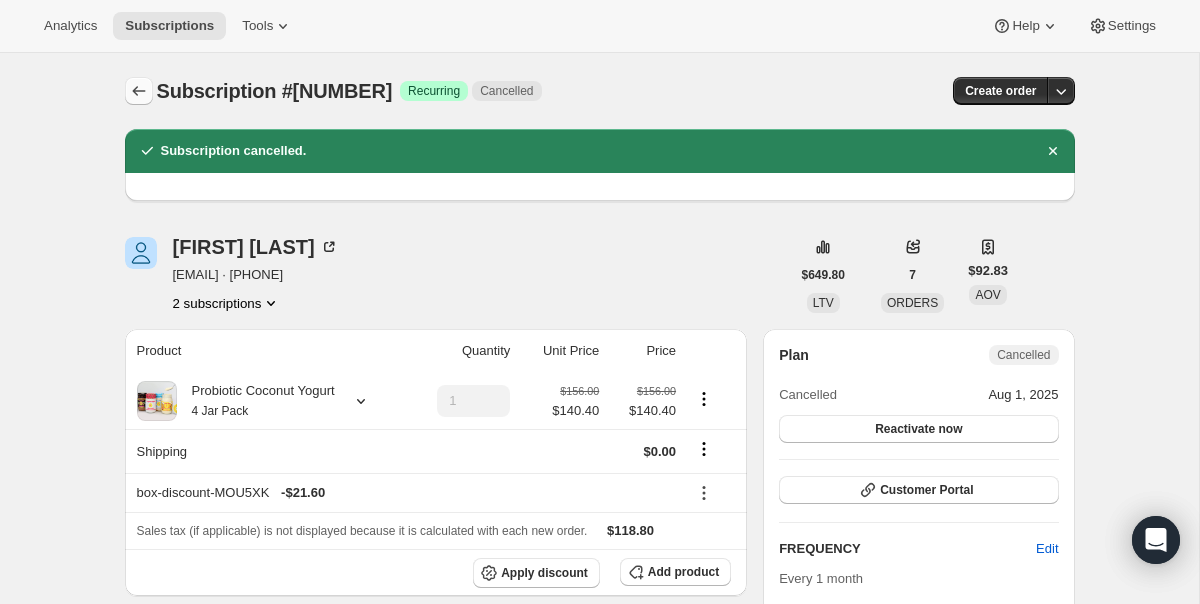 click 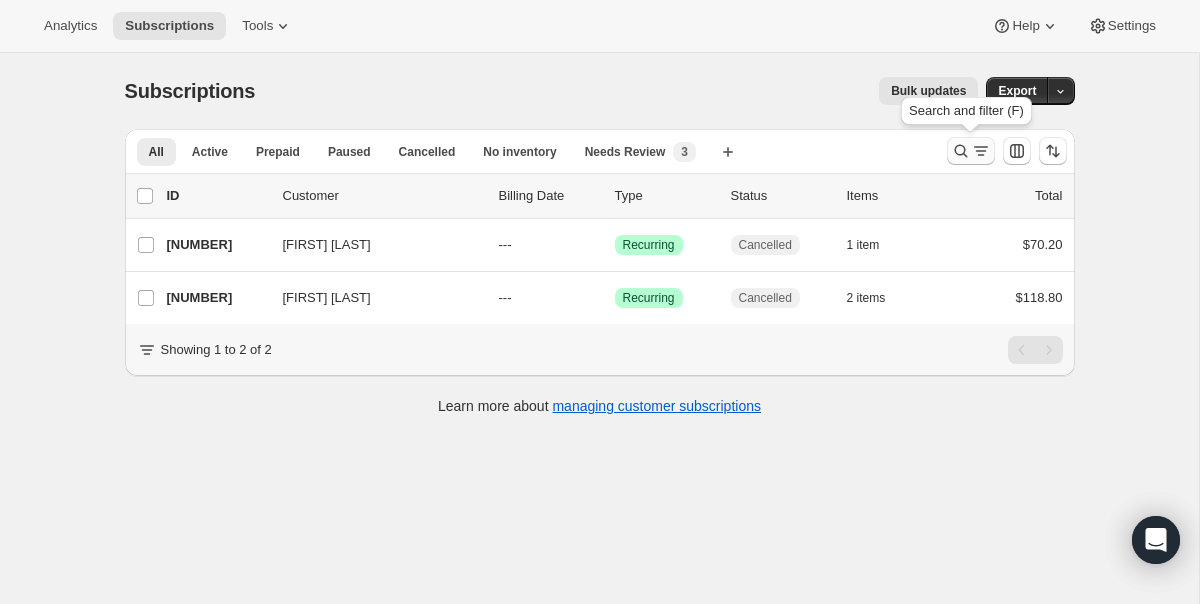 click 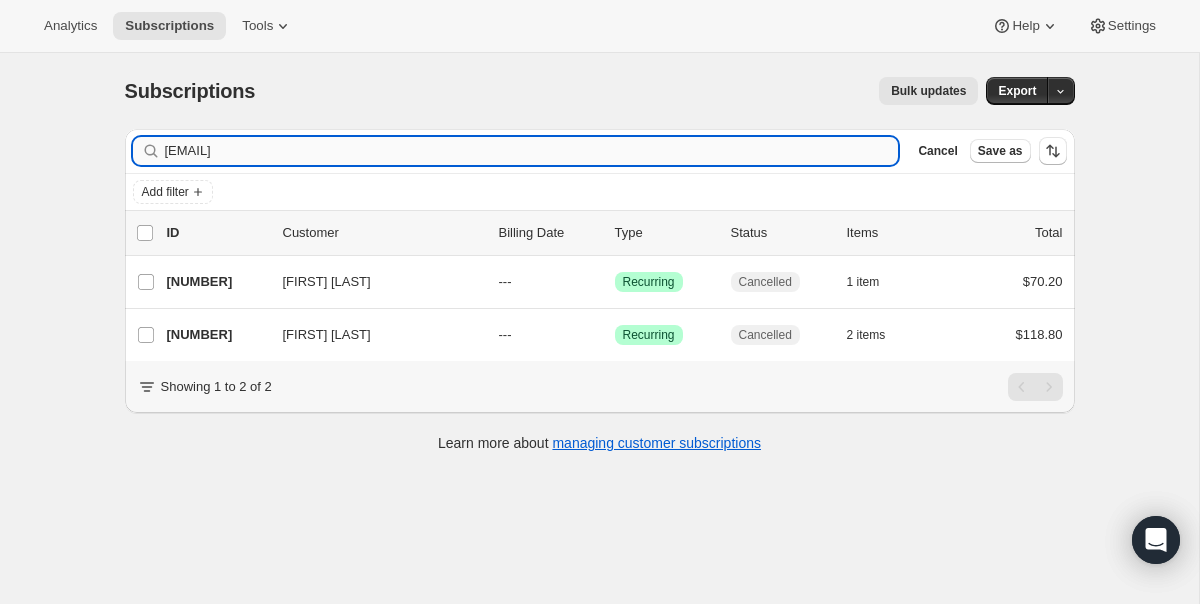 click on "[EMAIL]" at bounding box center [532, 151] 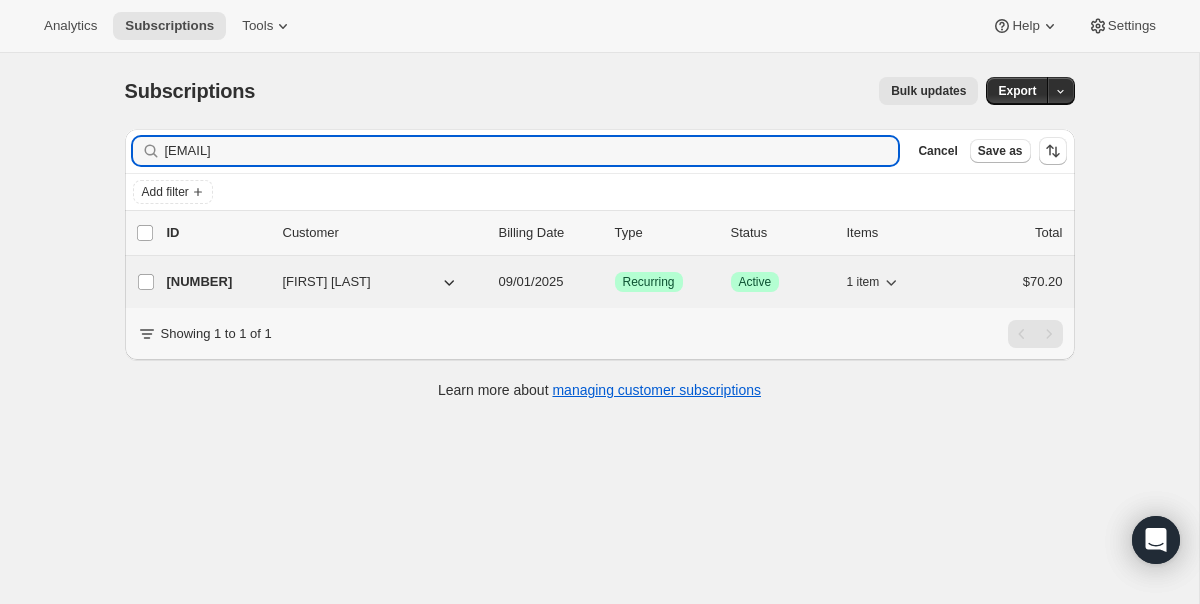 type on "[EMAIL]" 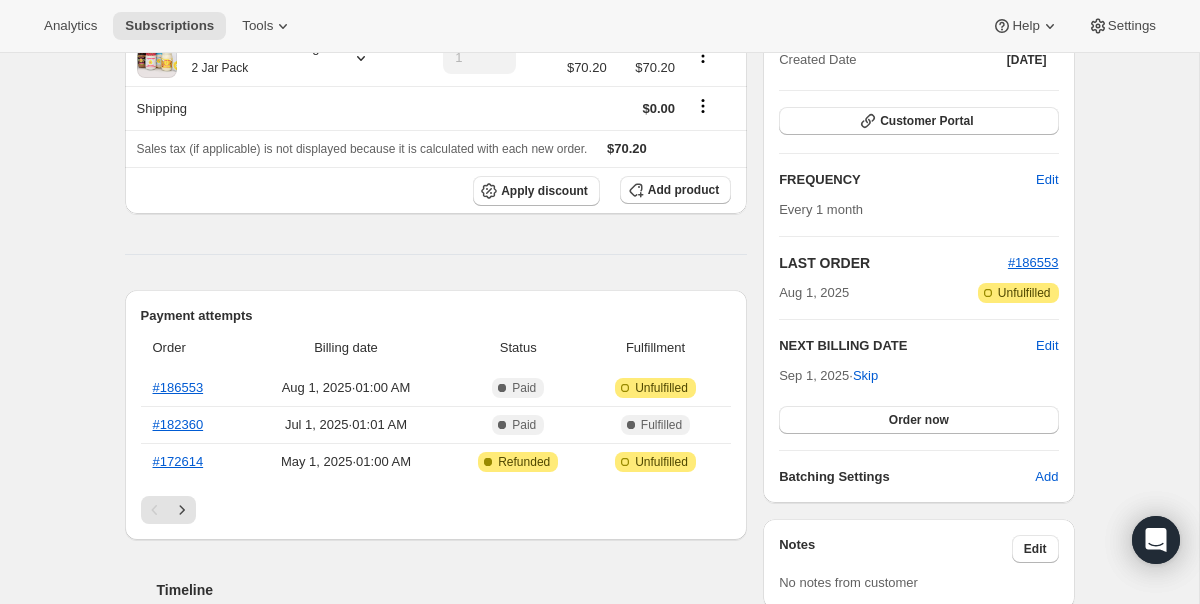 scroll, scrollTop: 252, scrollLeft: 0, axis: vertical 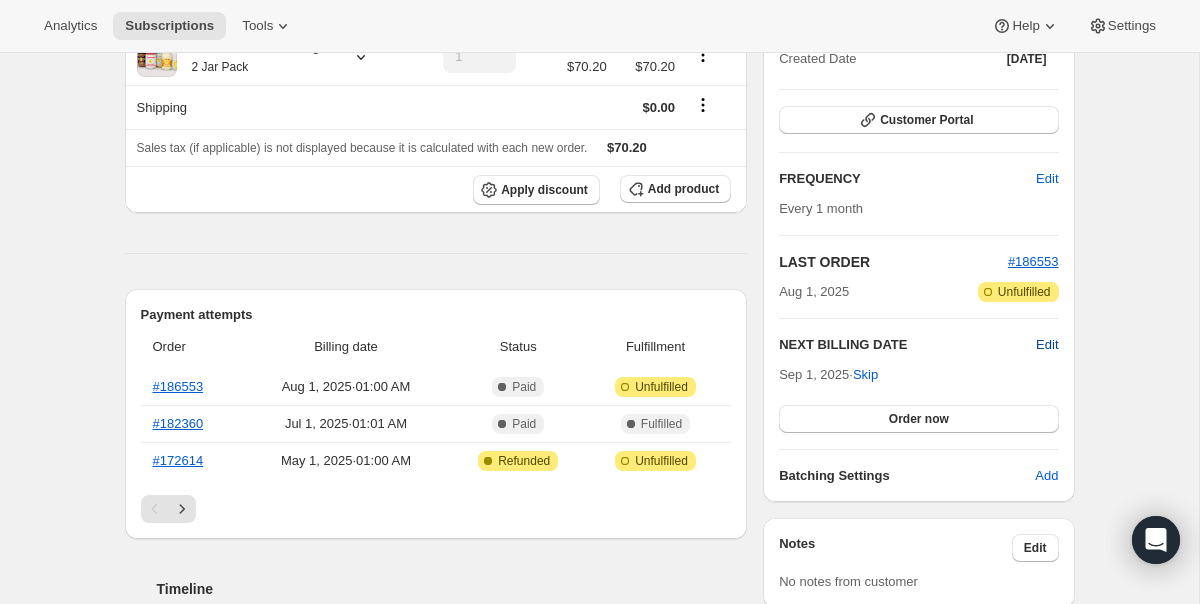 click on "Edit" at bounding box center (1047, 345) 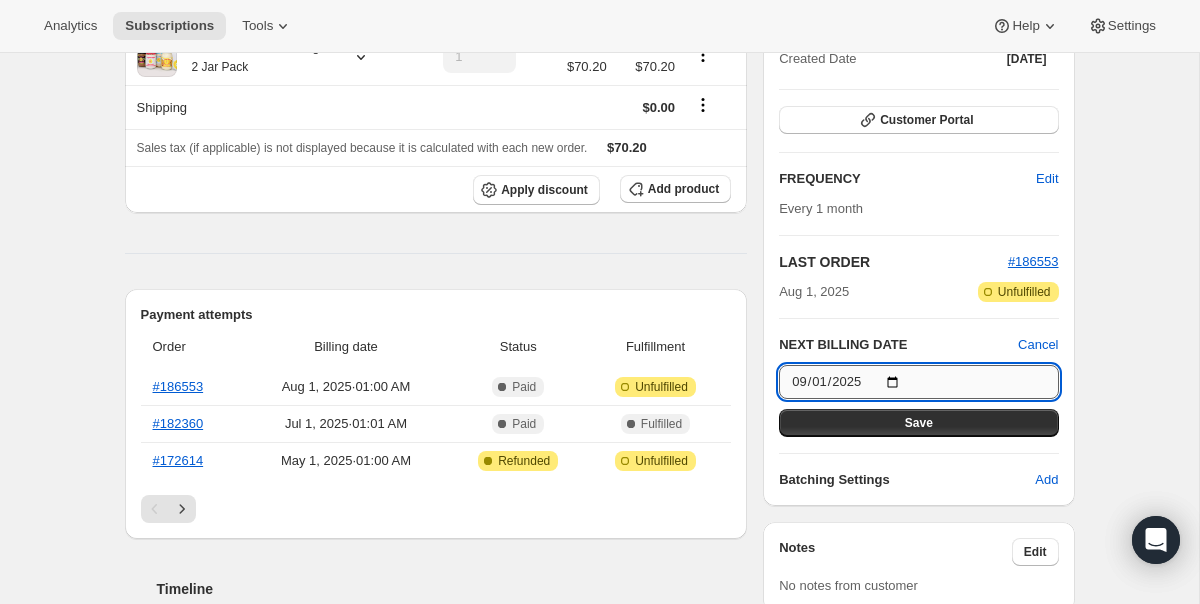 click on "2025-09-01" at bounding box center (918, 382) 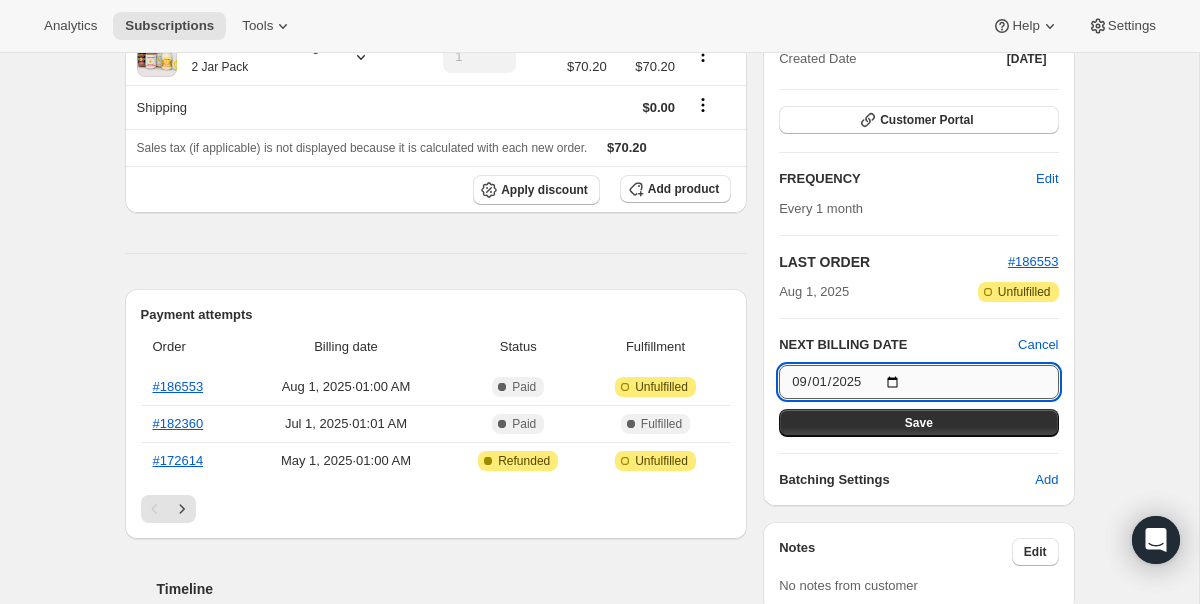 type on "[DATE]" 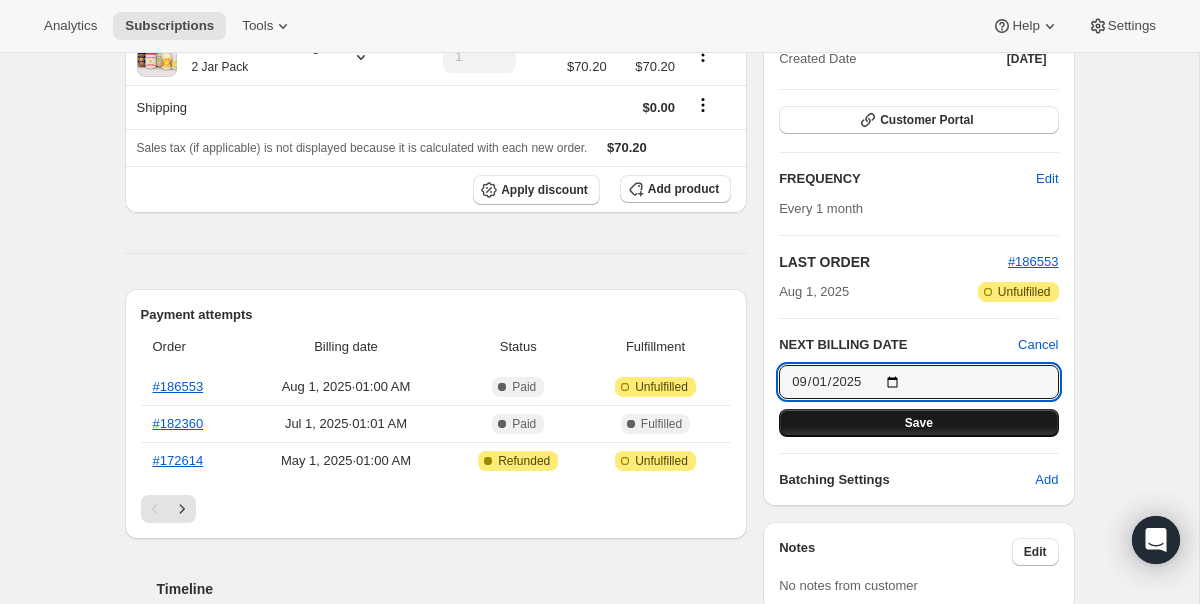 click on "Save" at bounding box center [918, 423] 